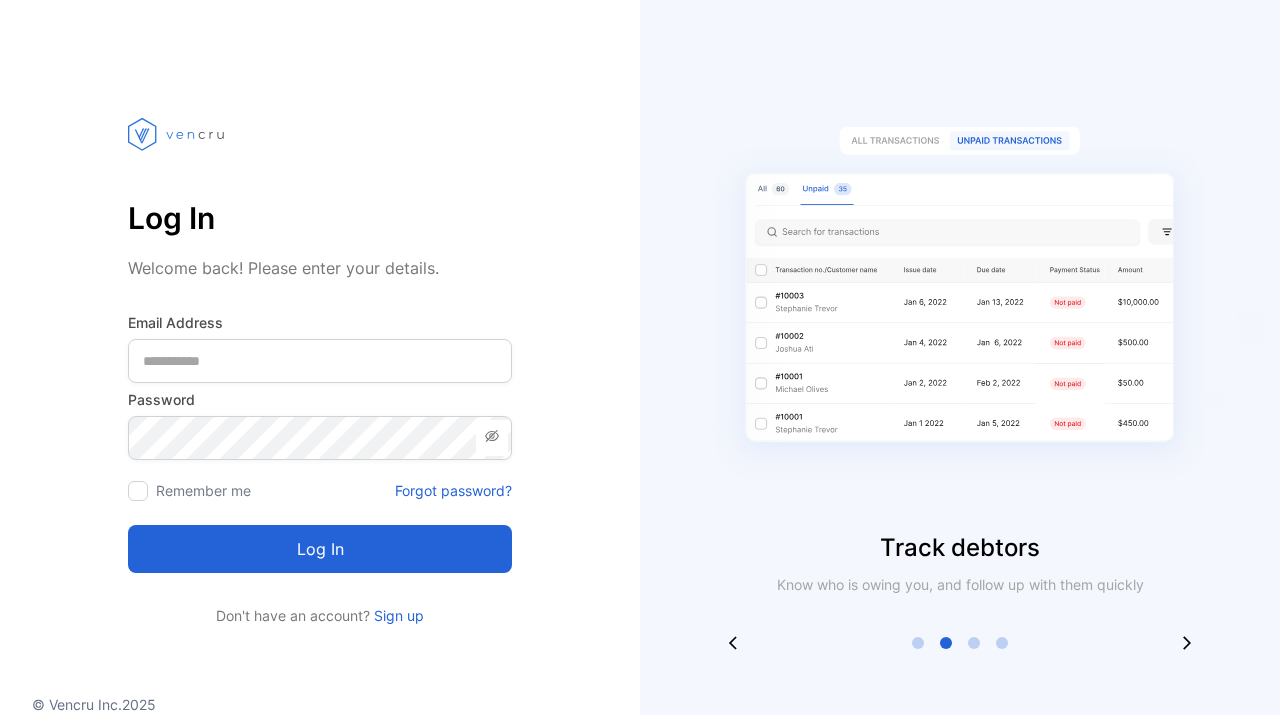 click at bounding box center [320, 361] 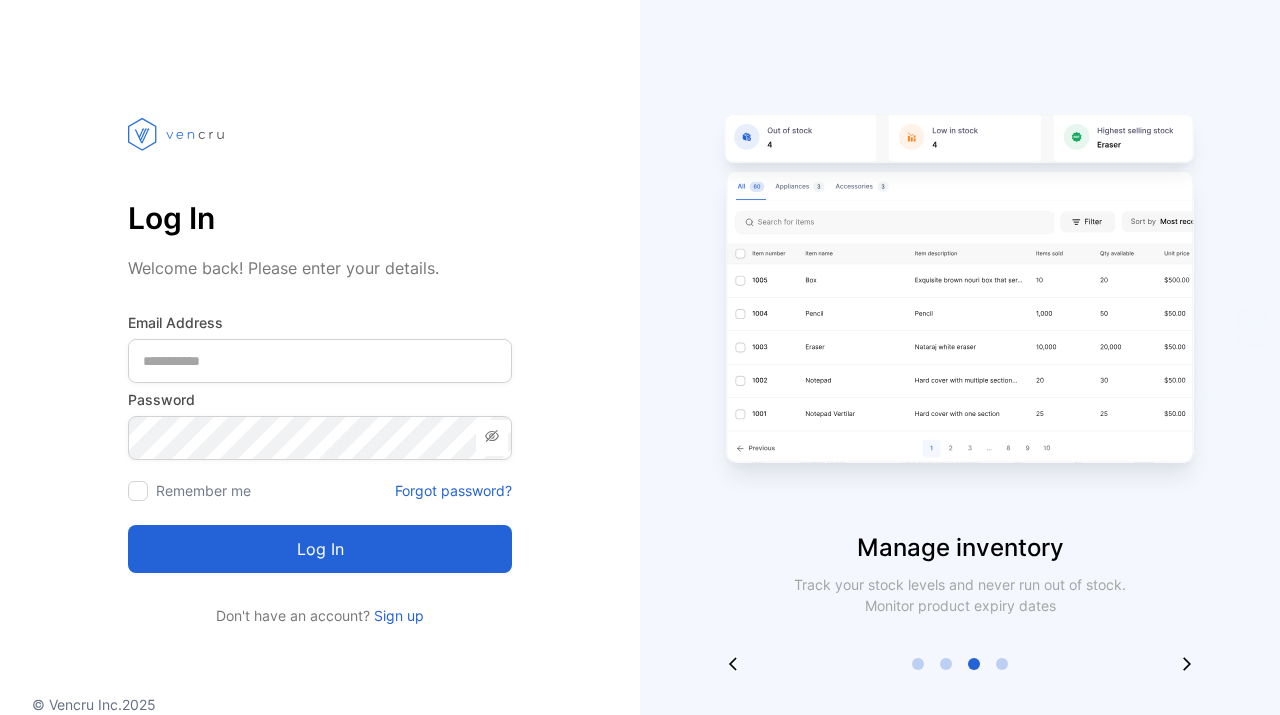 scroll, scrollTop: 0, scrollLeft: 0, axis: both 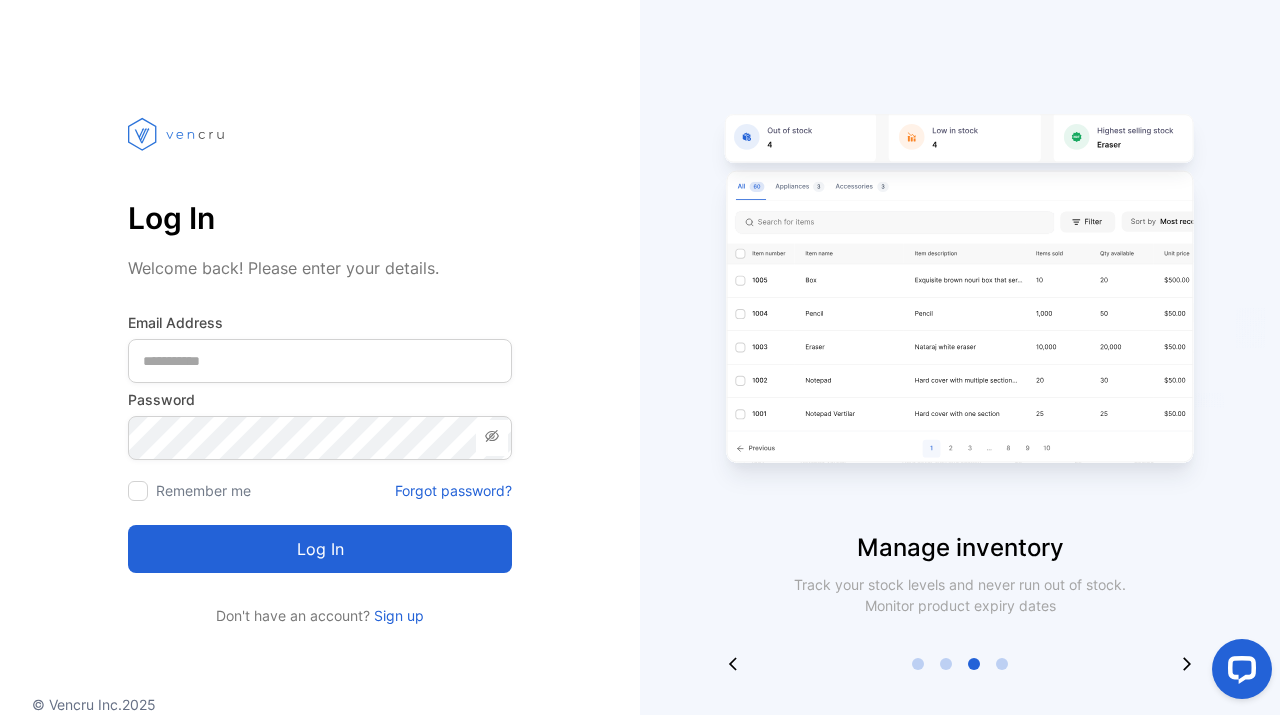 type on "**********" 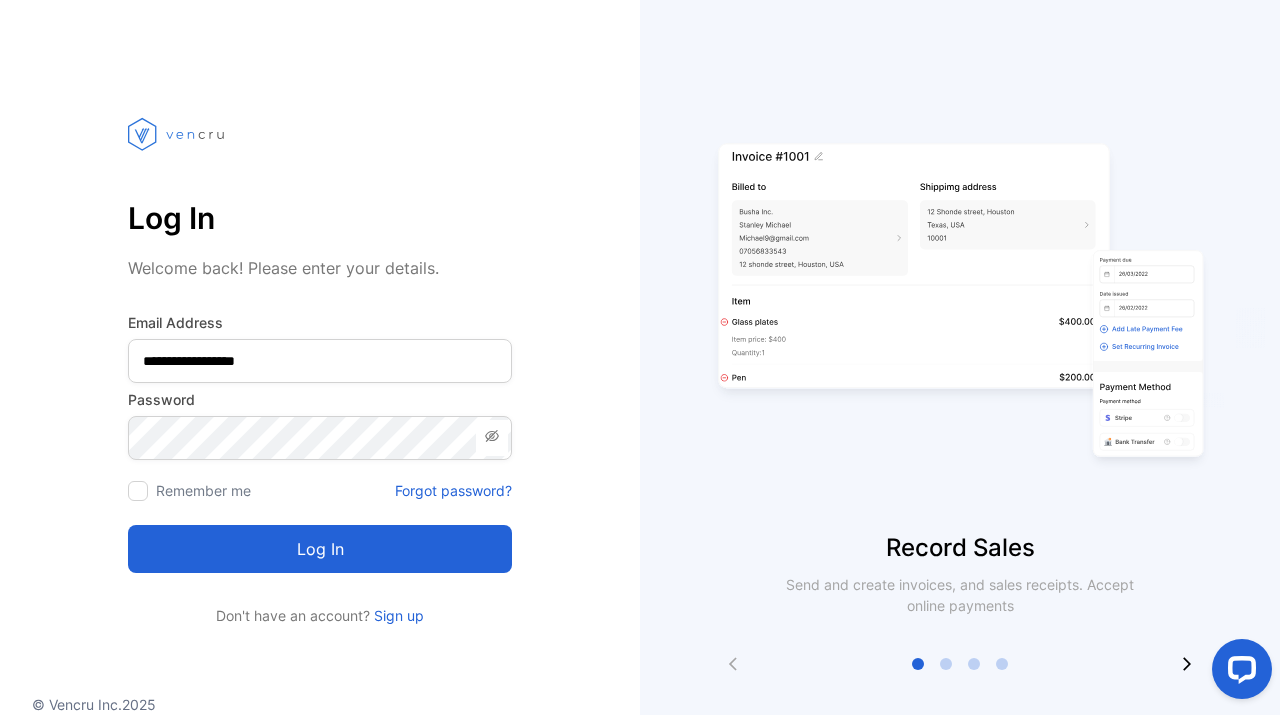 click on "Log in" at bounding box center (320, 549) 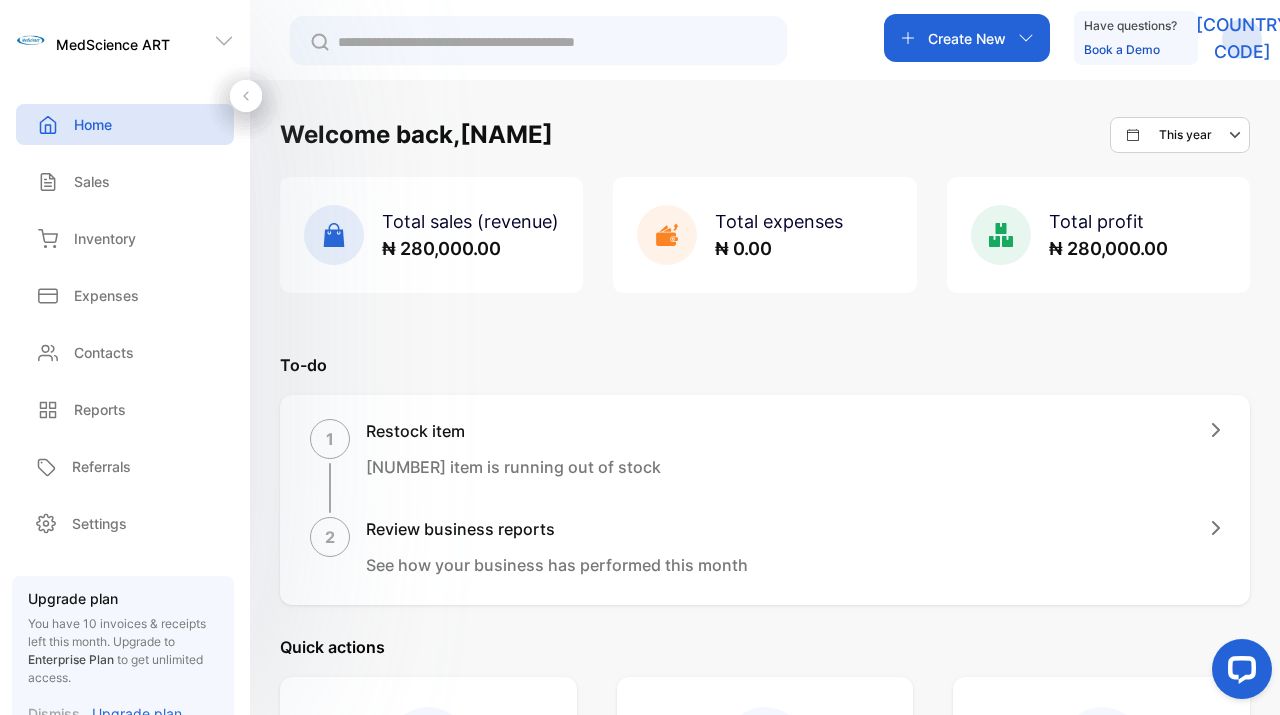 click on "Create New" at bounding box center (967, 38) 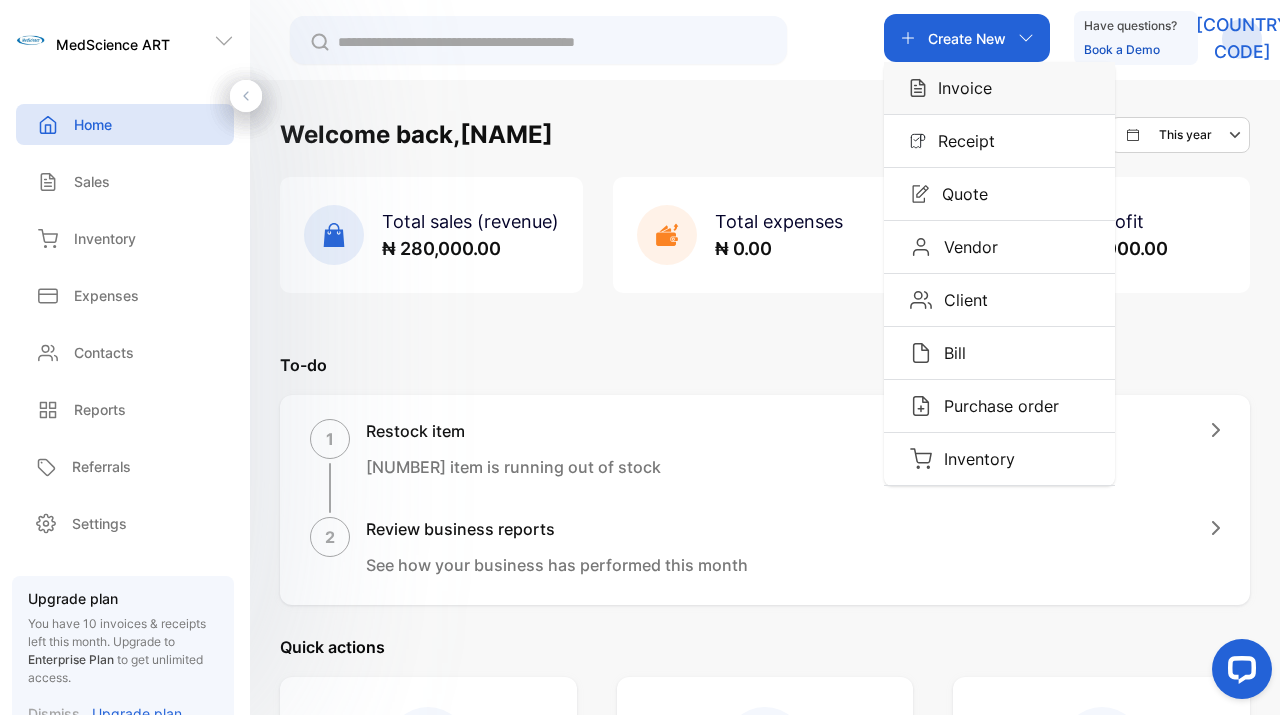 click on "Invoice" at bounding box center (959, 88) 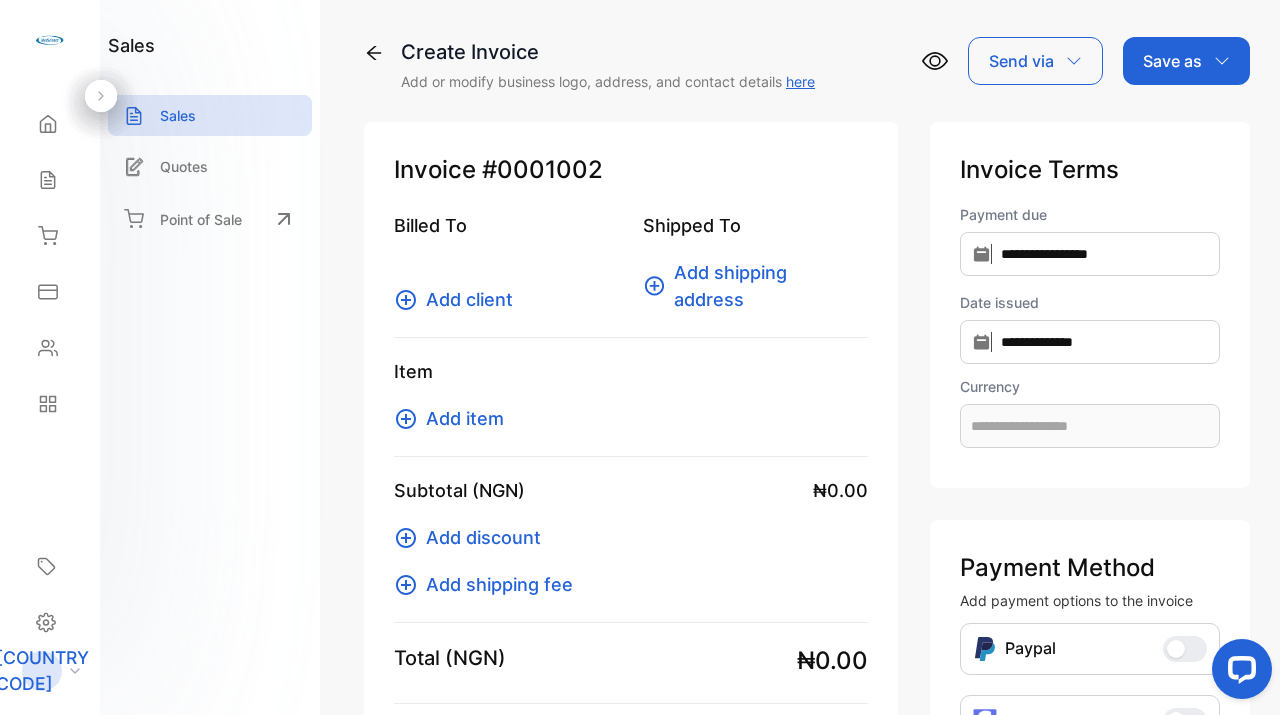 type on "**********" 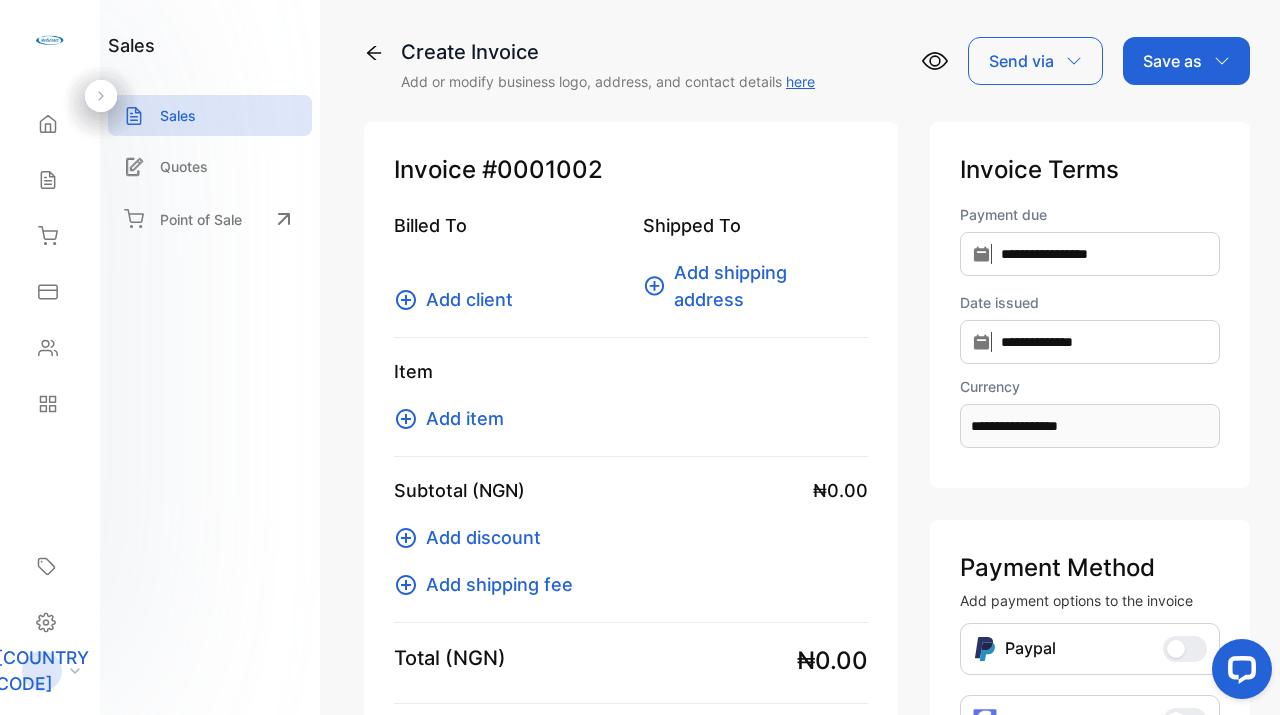 click on "Add client" at bounding box center [469, 299] 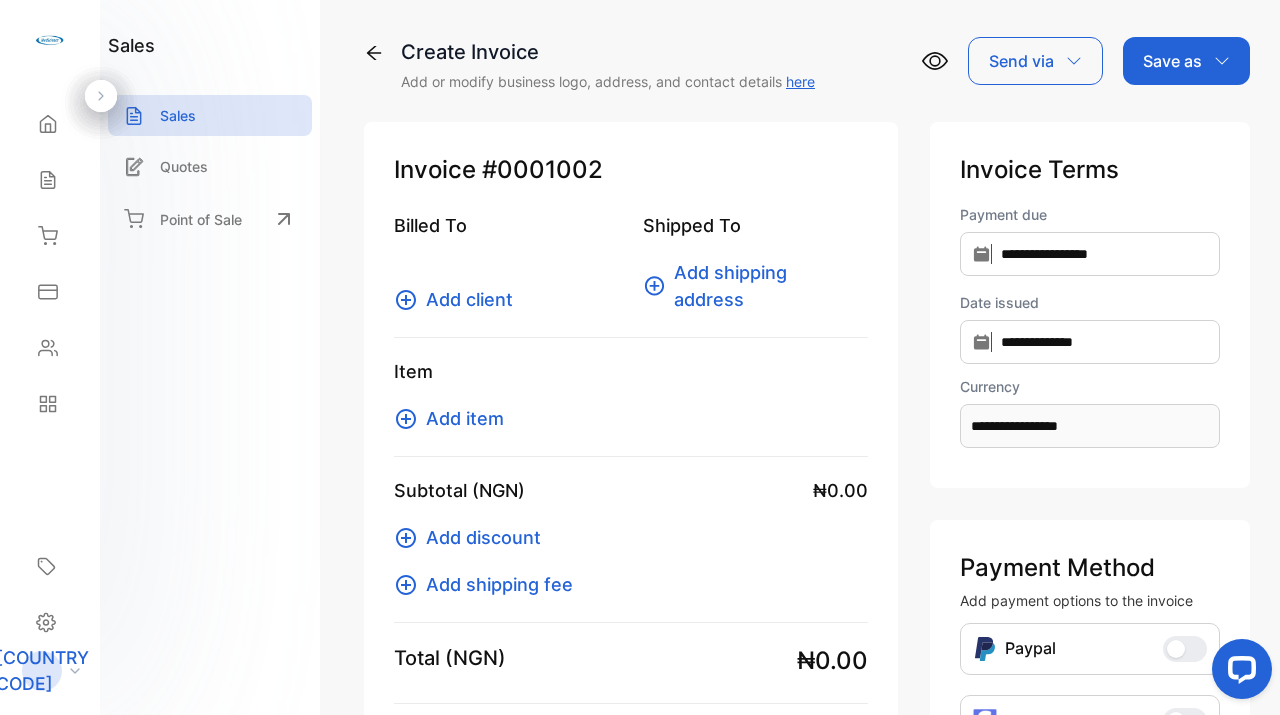 click on "Add shipping address" at bounding box center [765, 286] 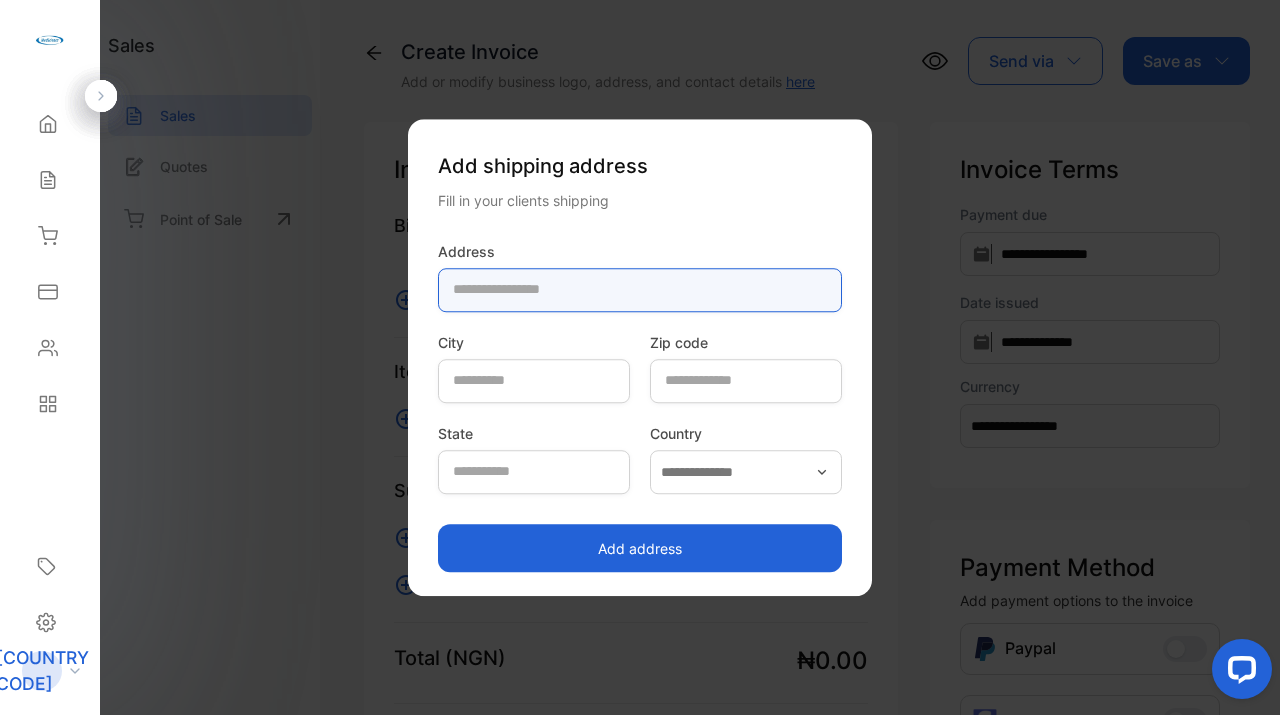 click at bounding box center [640, 290] 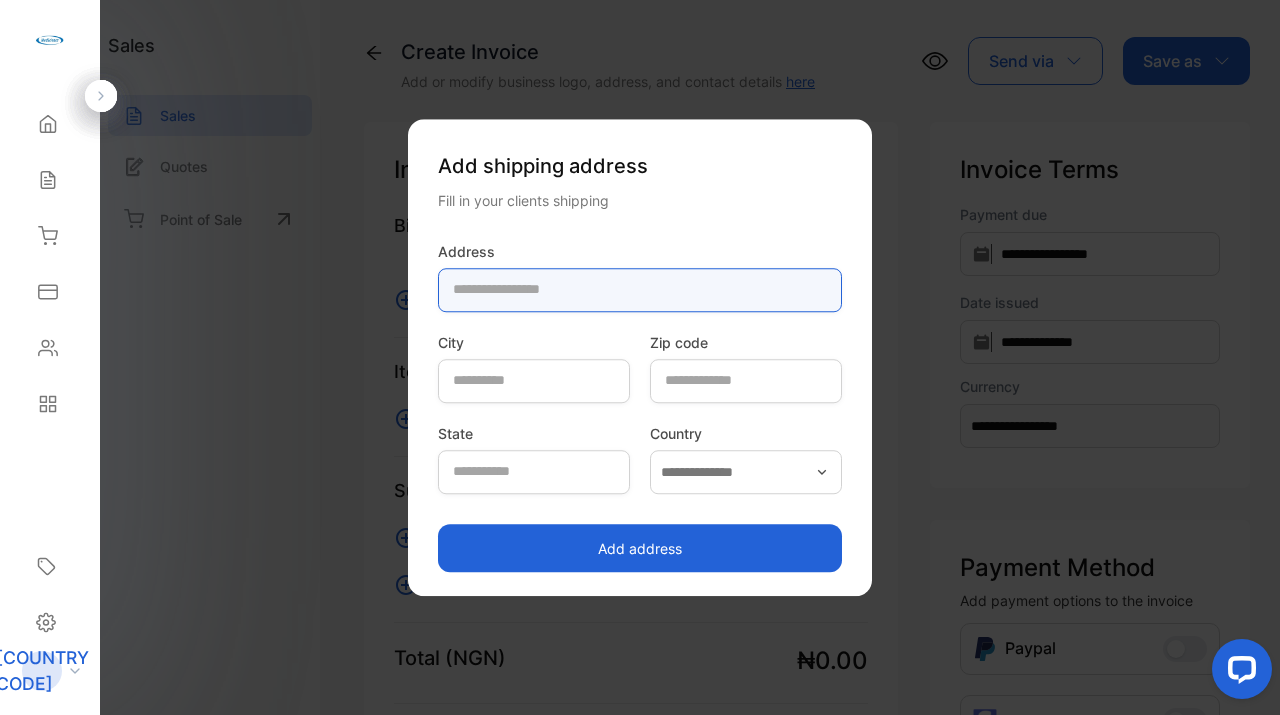 type on "**********" 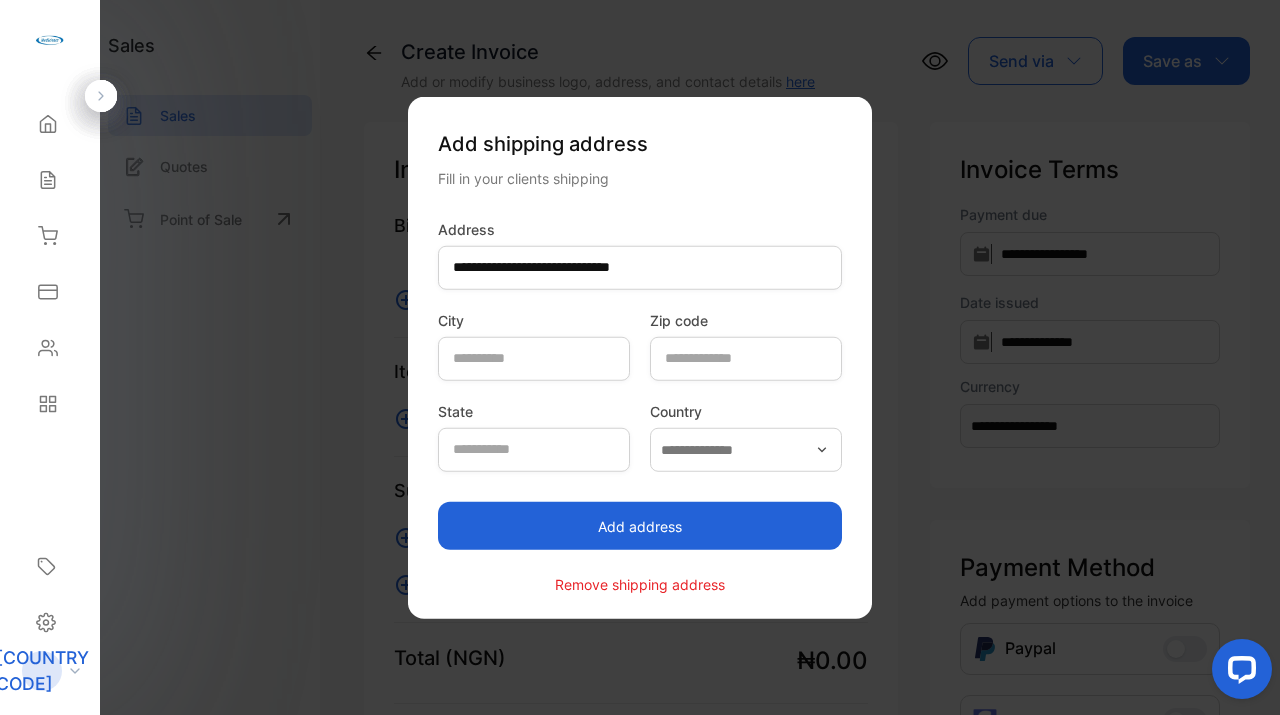click on "Add address" at bounding box center [640, 526] 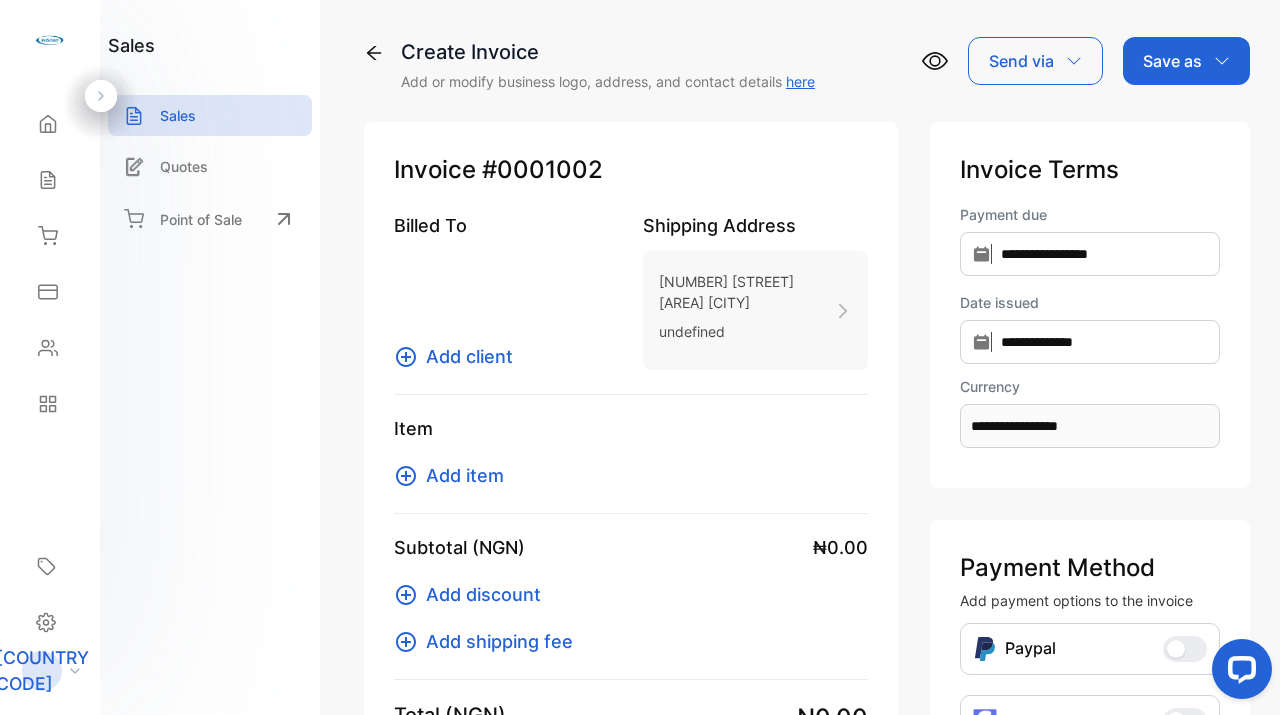 click on "Add client" at bounding box center [469, 356] 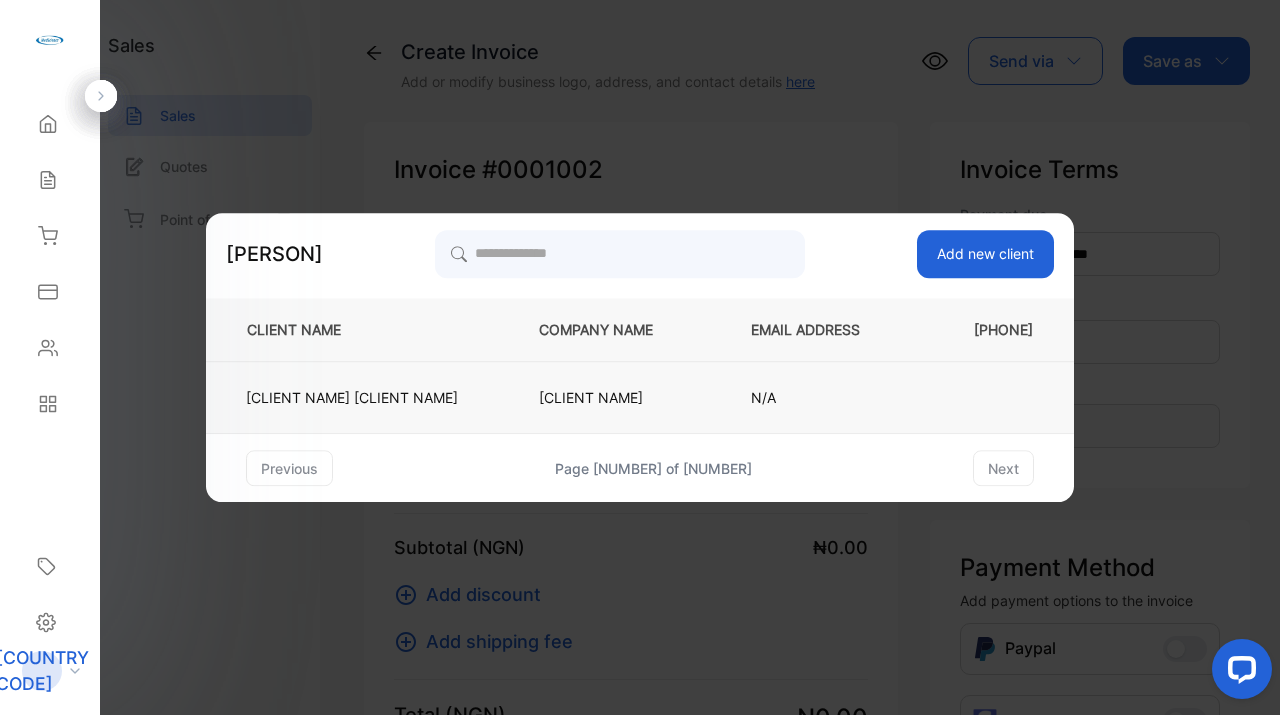 click on "[CLIENT NAME]" at bounding box center [612, 397] 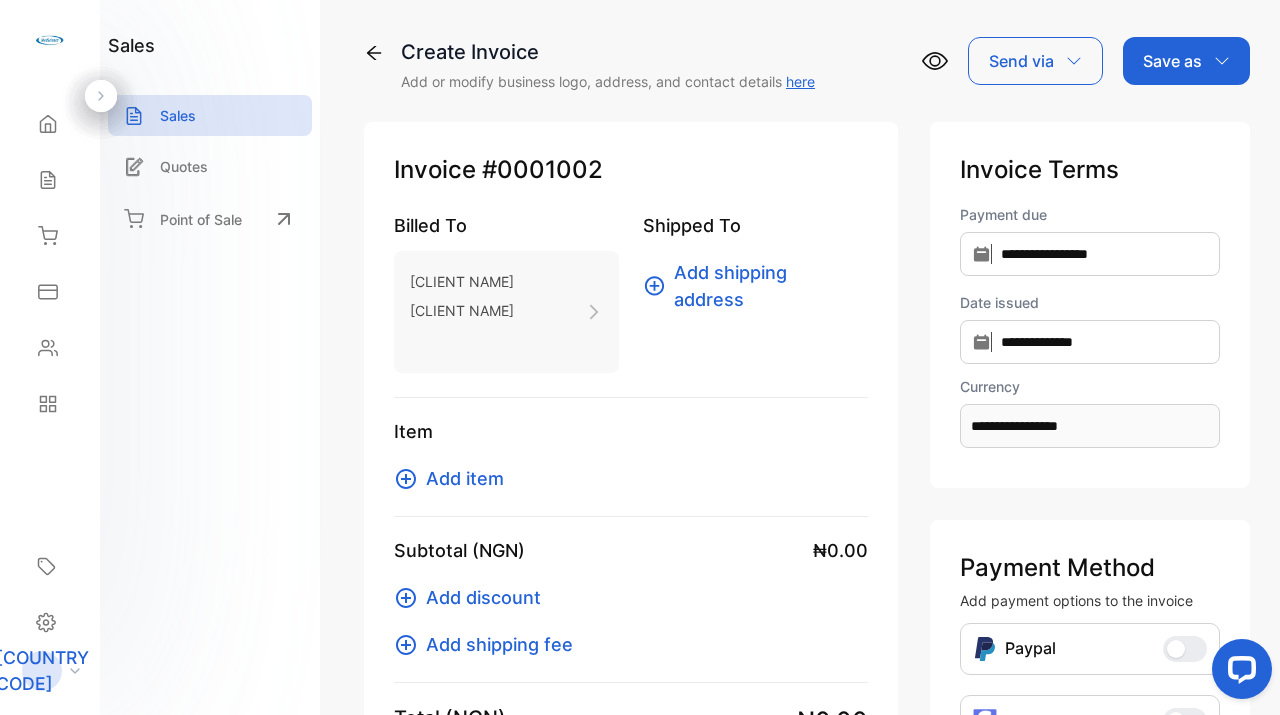 click on "Add shipping address" at bounding box center [765, 286] 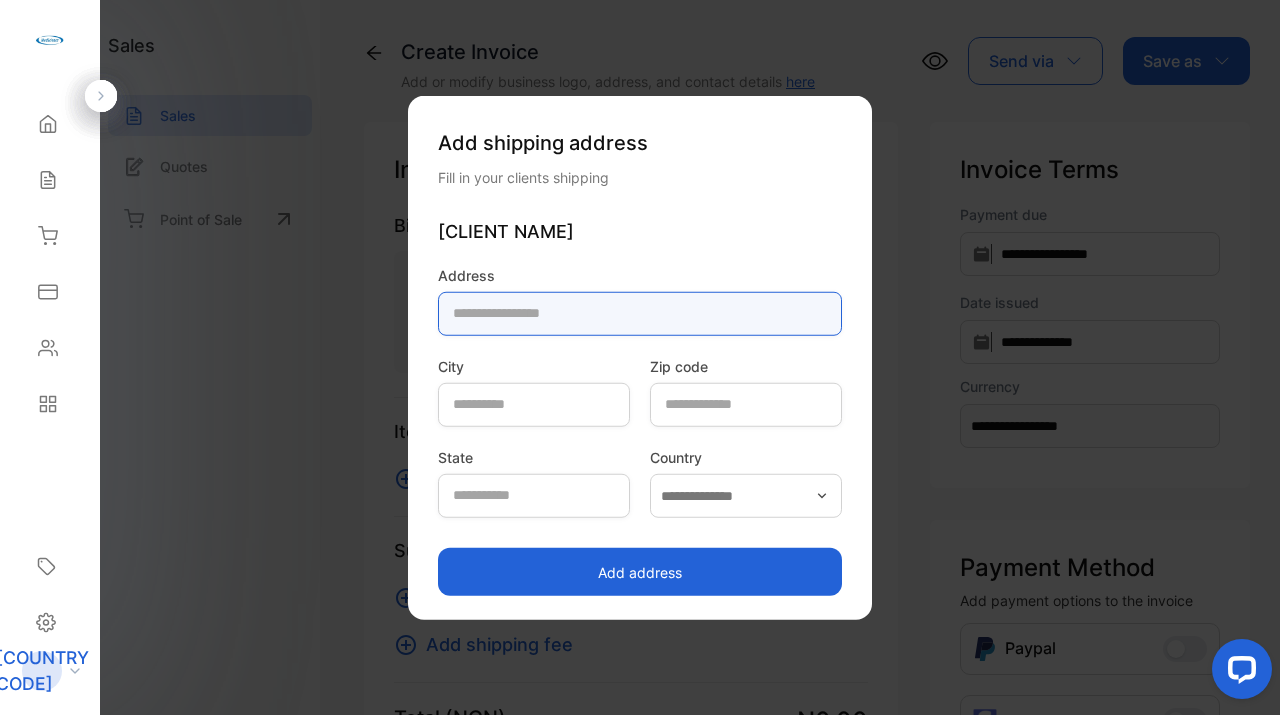 click at bounding box center [640, 313] 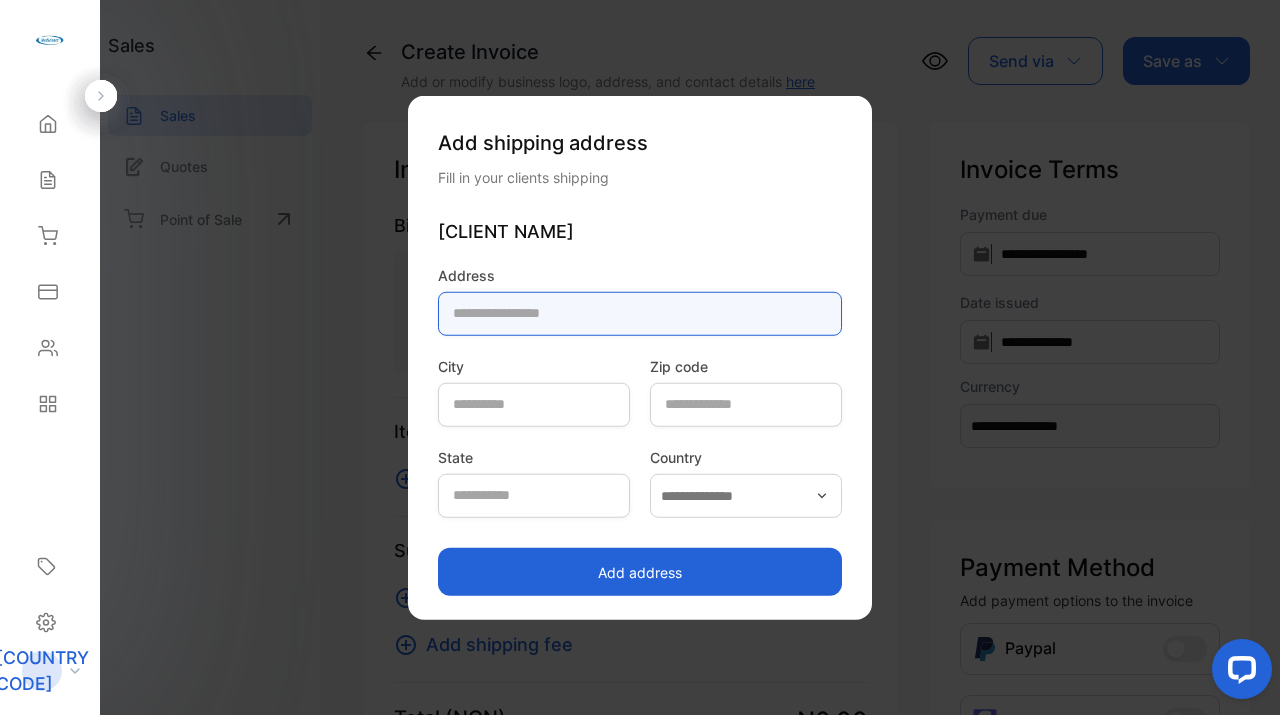 type on "**********" 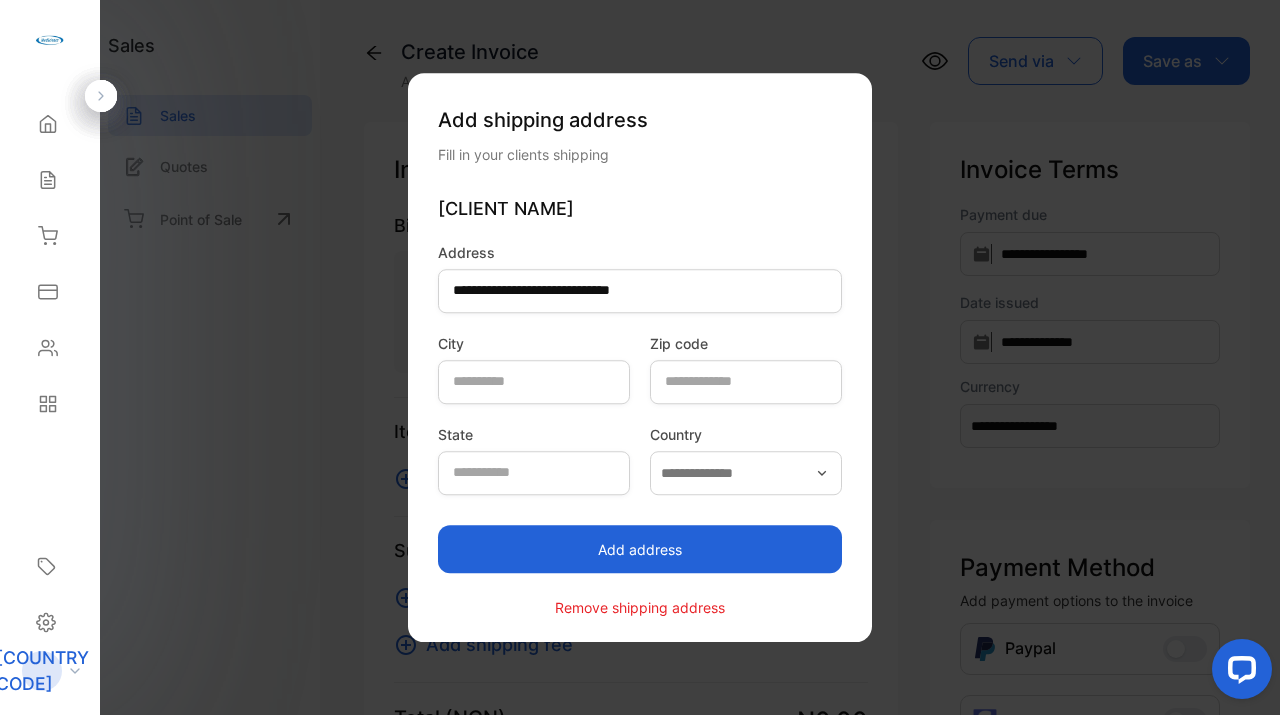 click on "Add address" at bounding box center (640, 549) 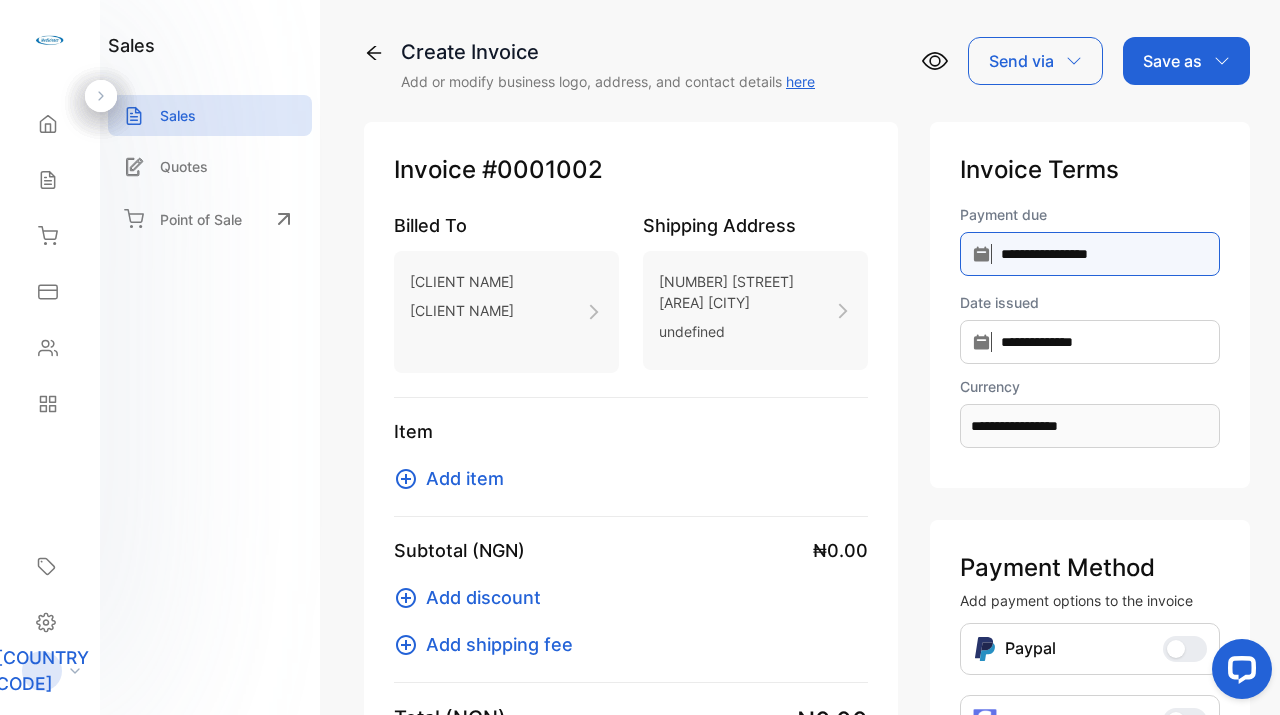 click on "**********" at bounding box center (1090, 254) 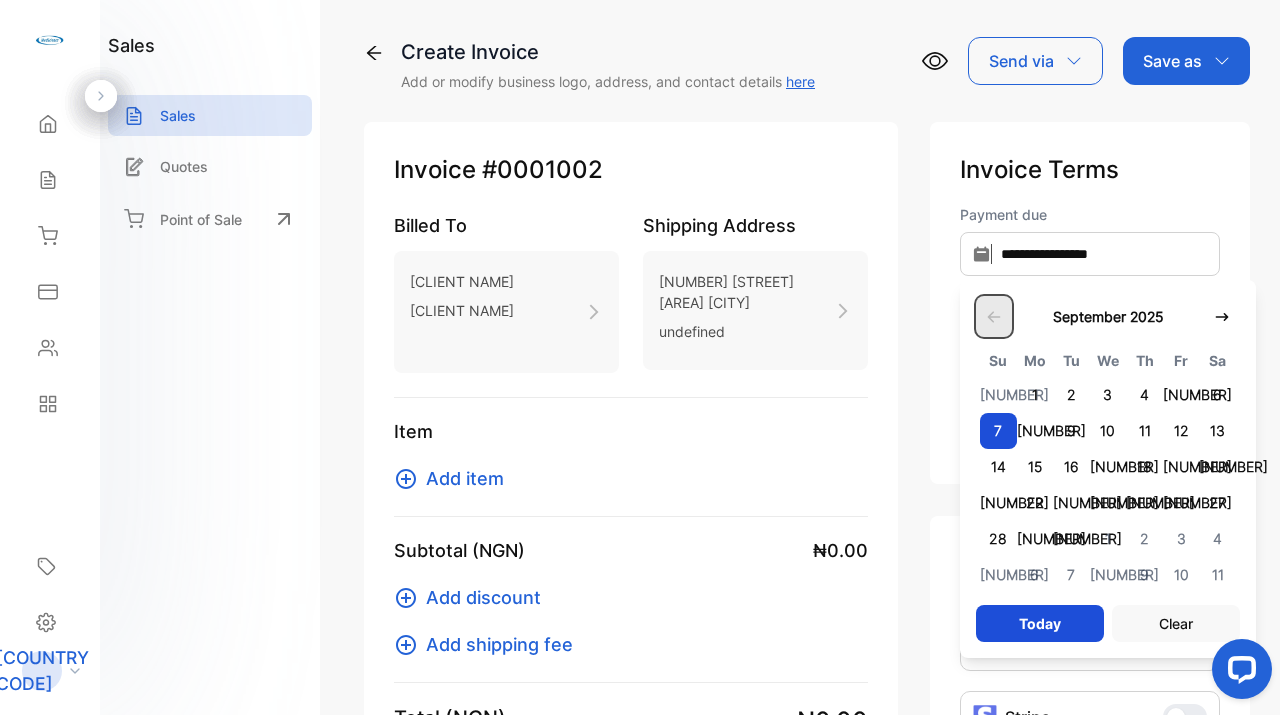 click 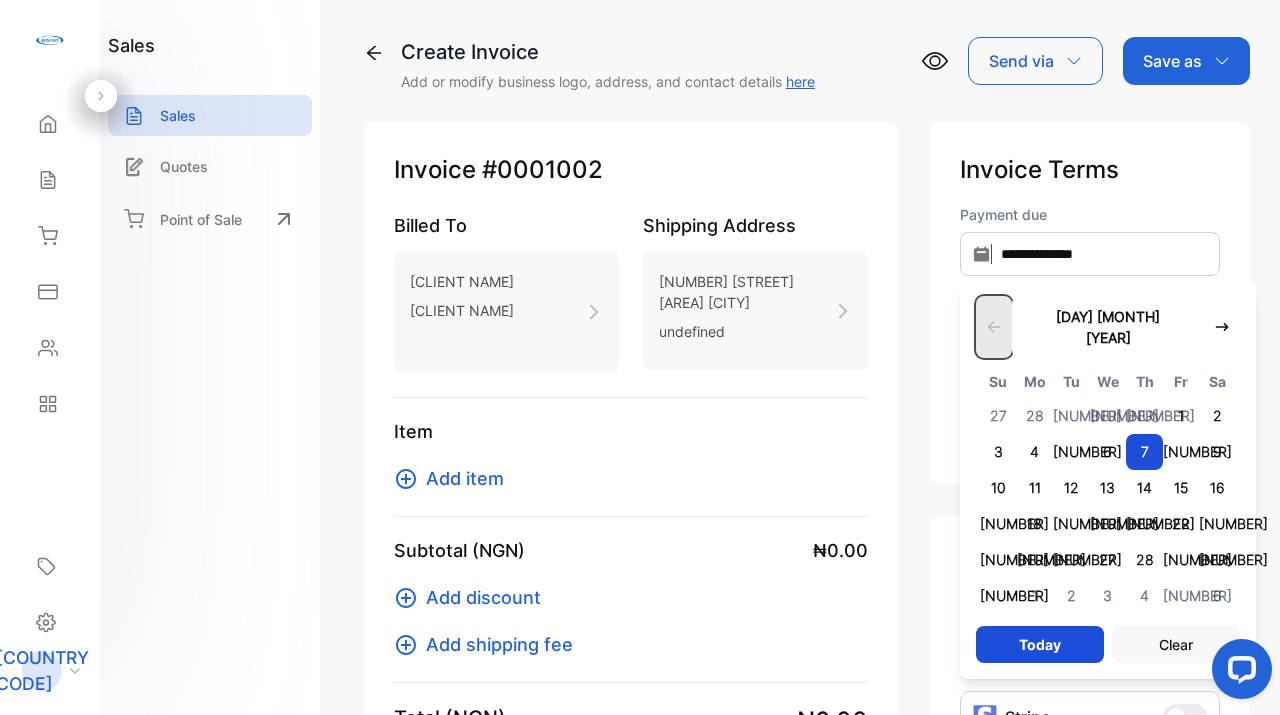 click 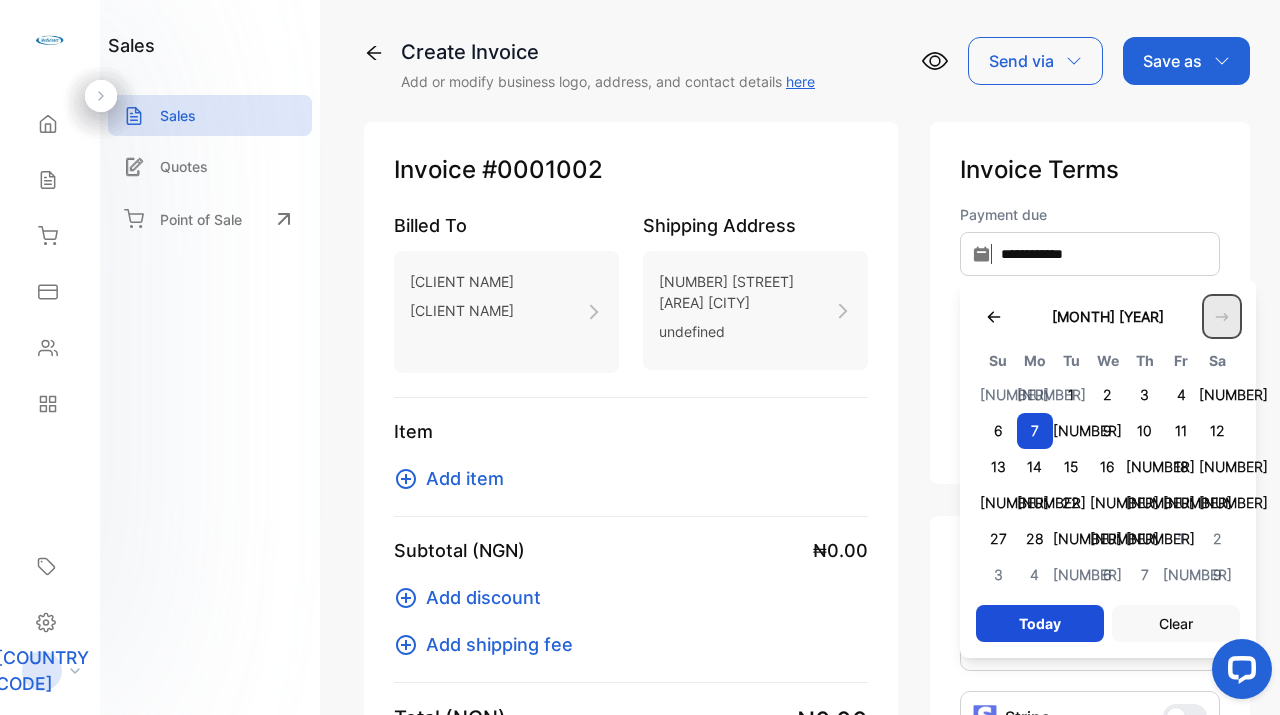 click 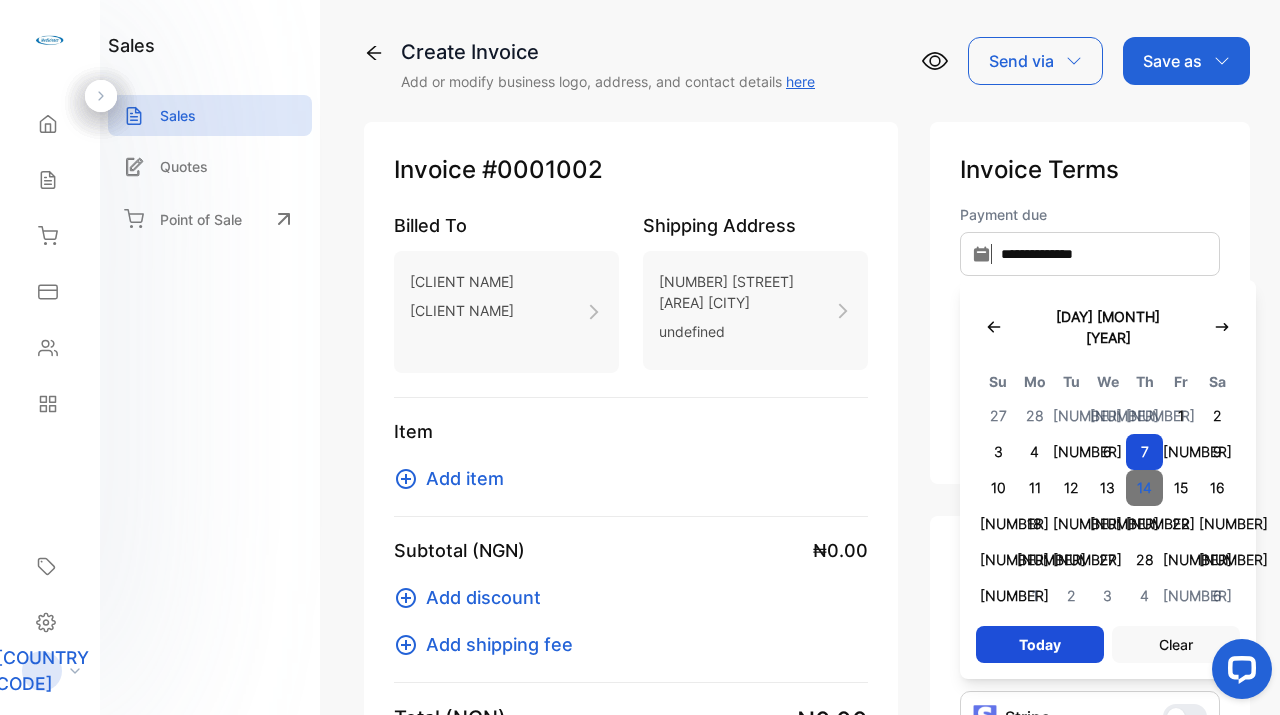 click on "14" at bounding box center [1144, 488] 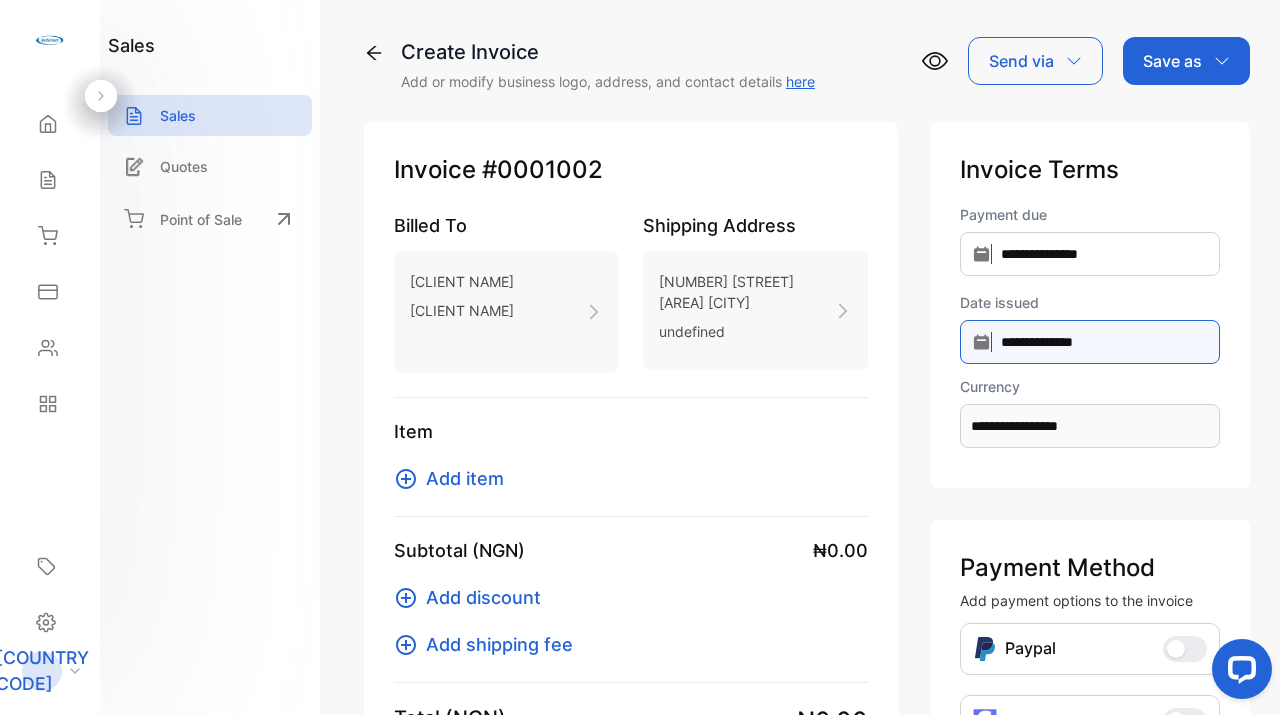 click on "**********" at bounding box center (1090, 254) 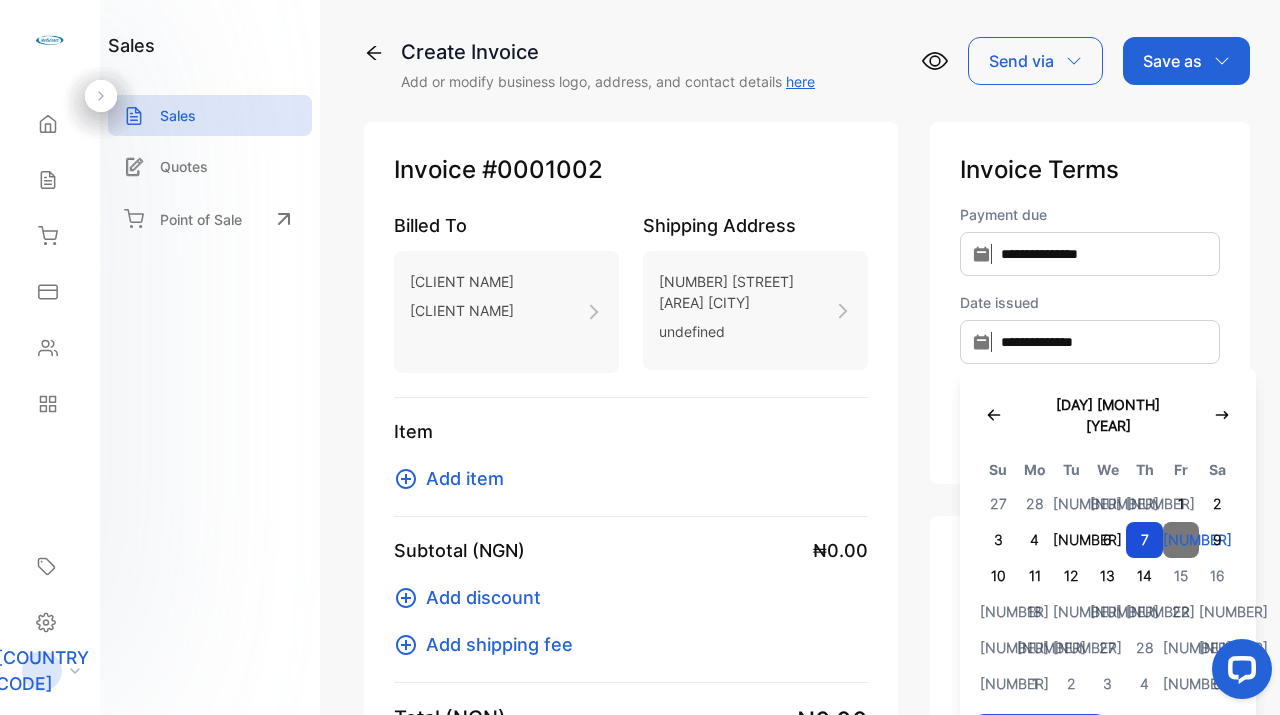 click on "[NUMBER]" at bounding box center (1181, 540) 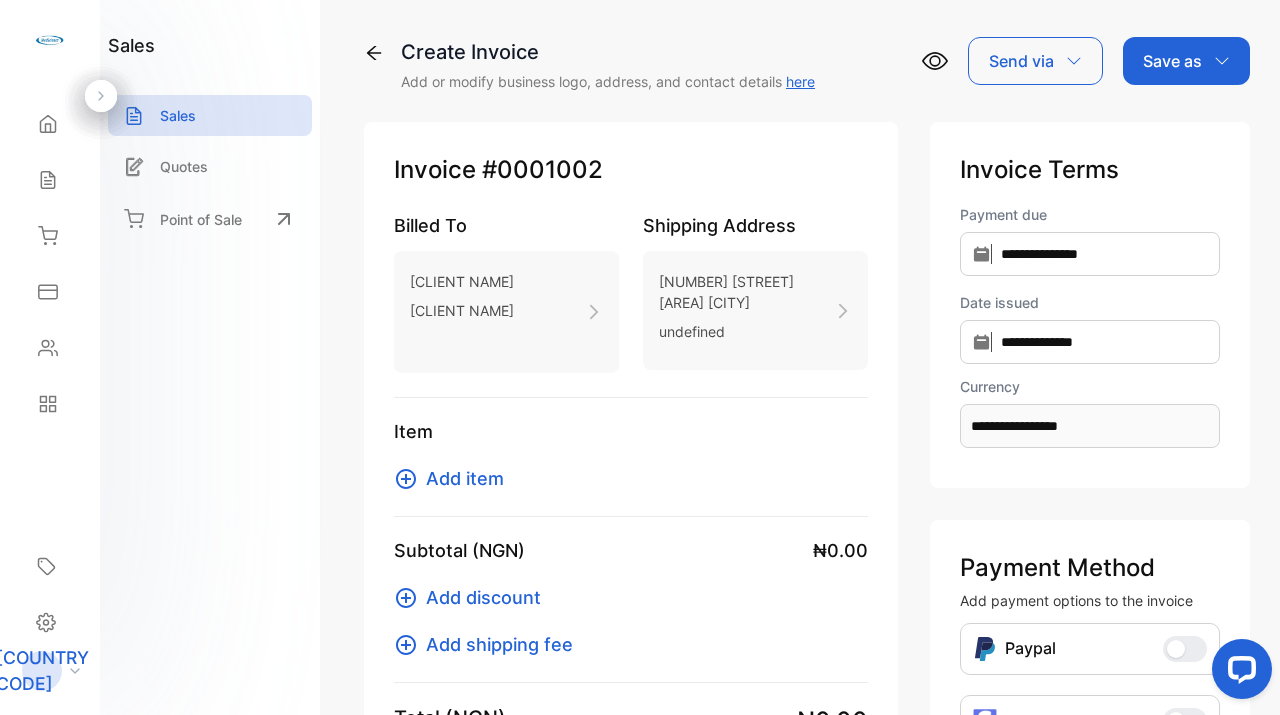 click 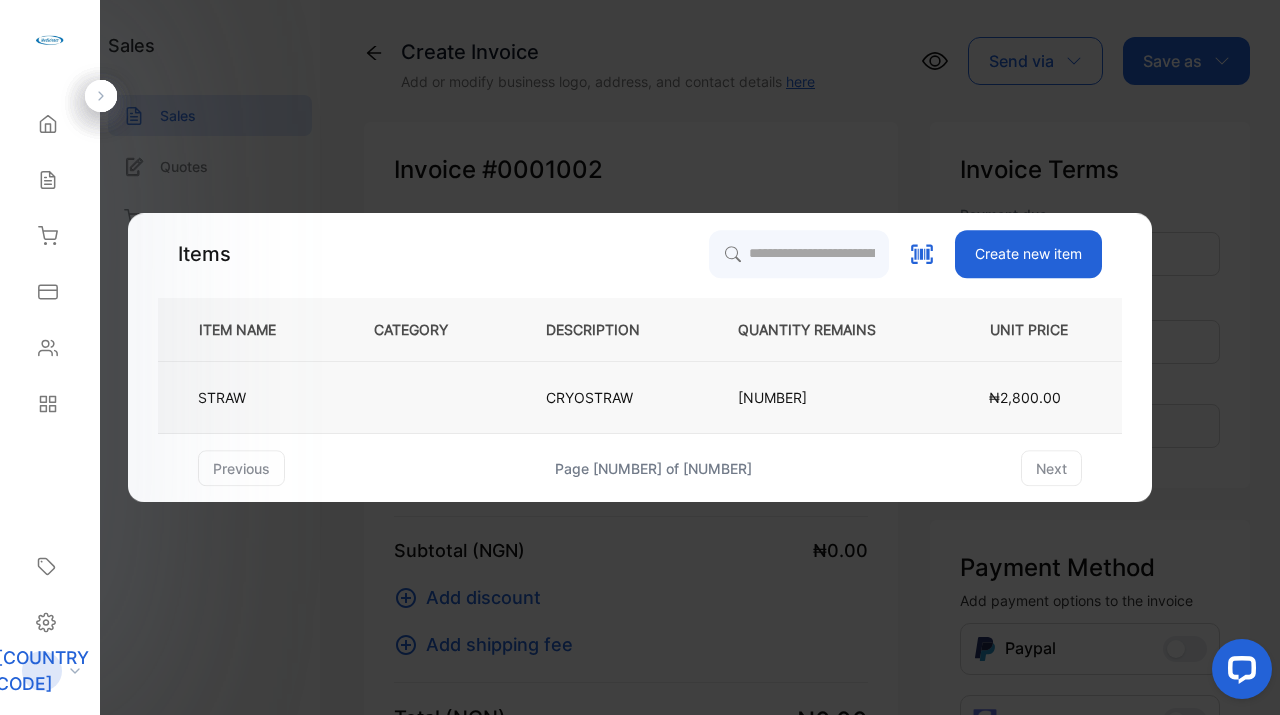 click on "CRYOSTRAW" at bounding box center [589, 397] 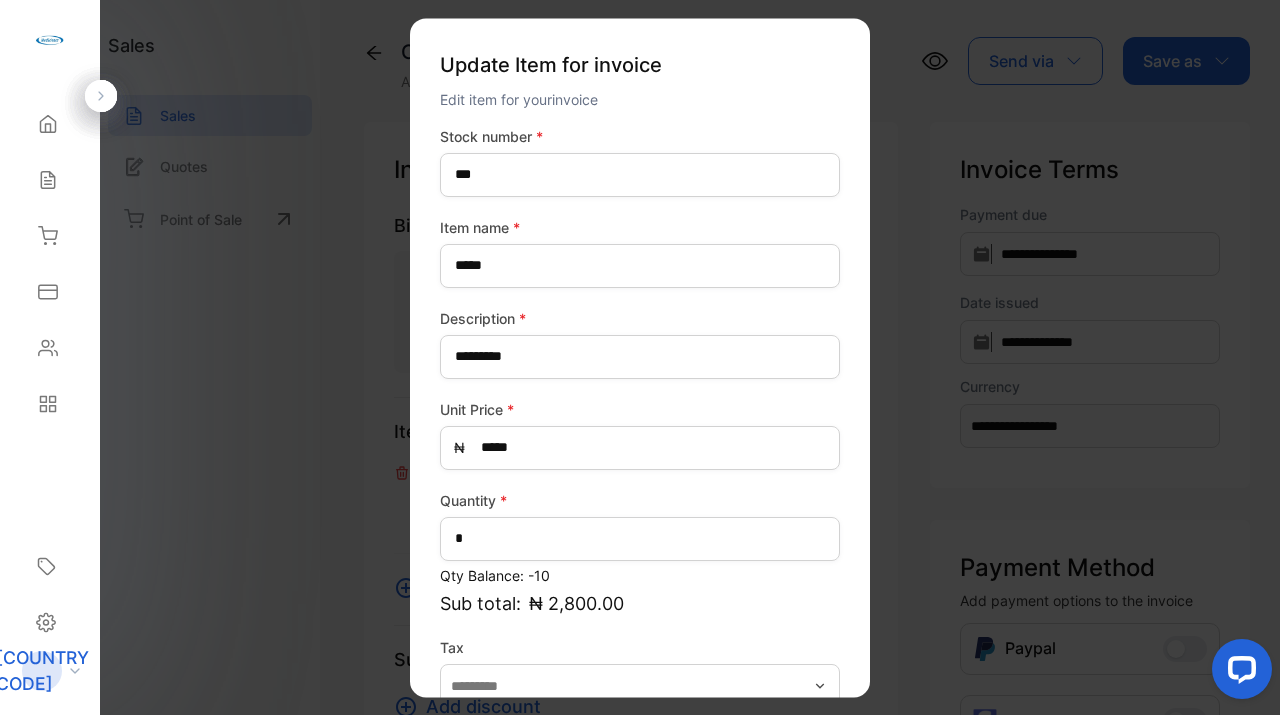 scroll, scrollTop: 3, scrollLeft: 0, axis: vertical 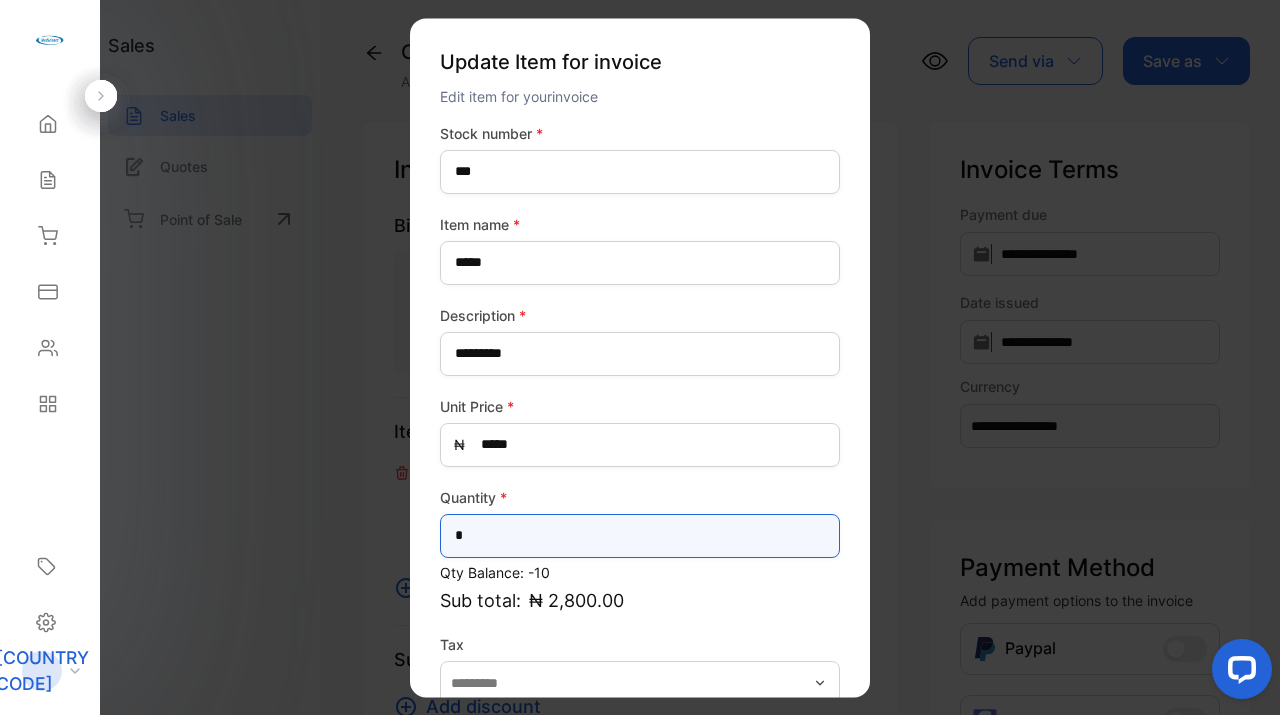 click on "*" at bounding box center (640, 536) 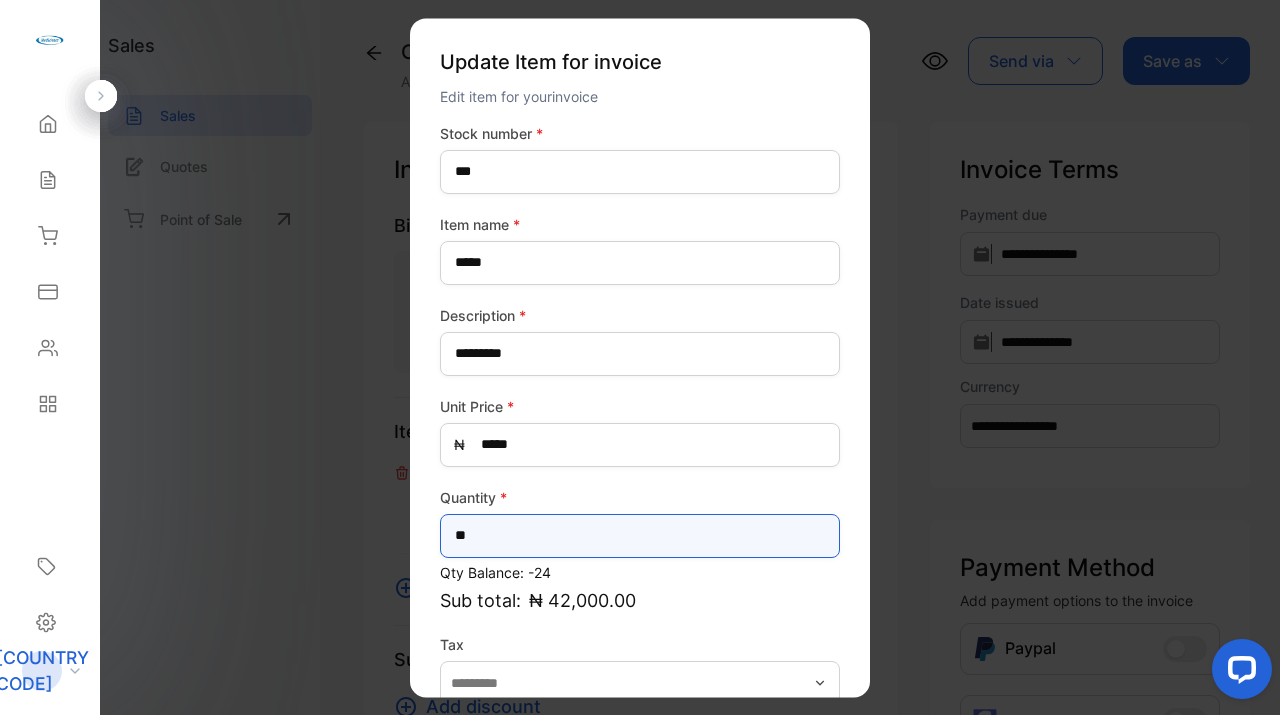 type on "**" 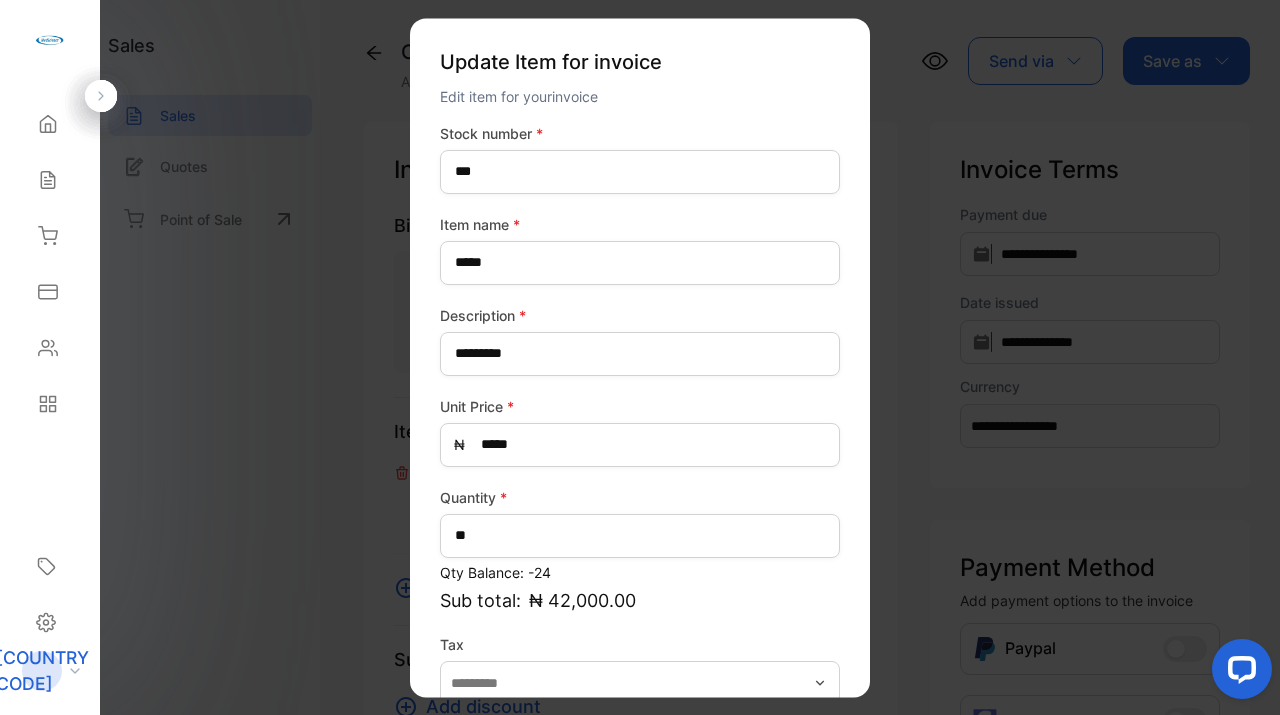 click on "Stock number   * *** Item name   * ***** Description   * ********* Unit Price   * ₦ ***** Quantity   * ** Qty Balance: [NUMBER] Sub total: ₦ [AMOUNT] Tax     Update item" at bounding box center [640, 452] 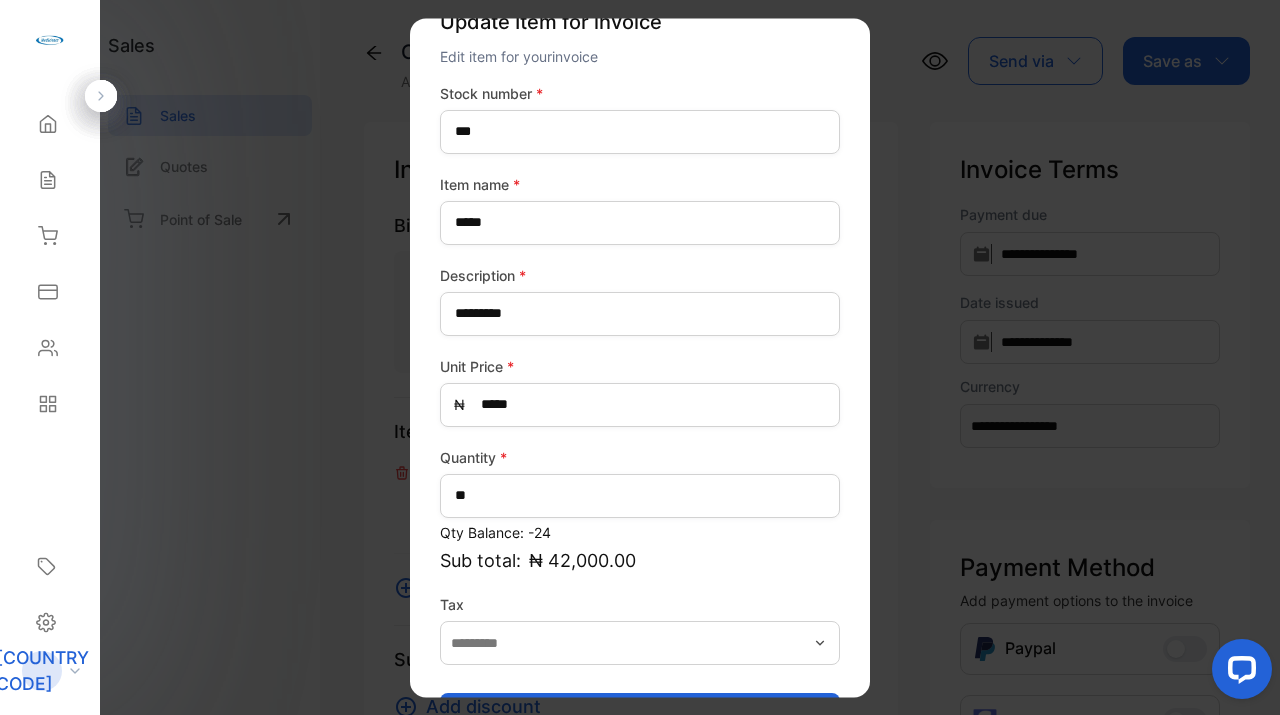 scroll, scrollTop: 83, scrollLeft: 0, axis: vertical 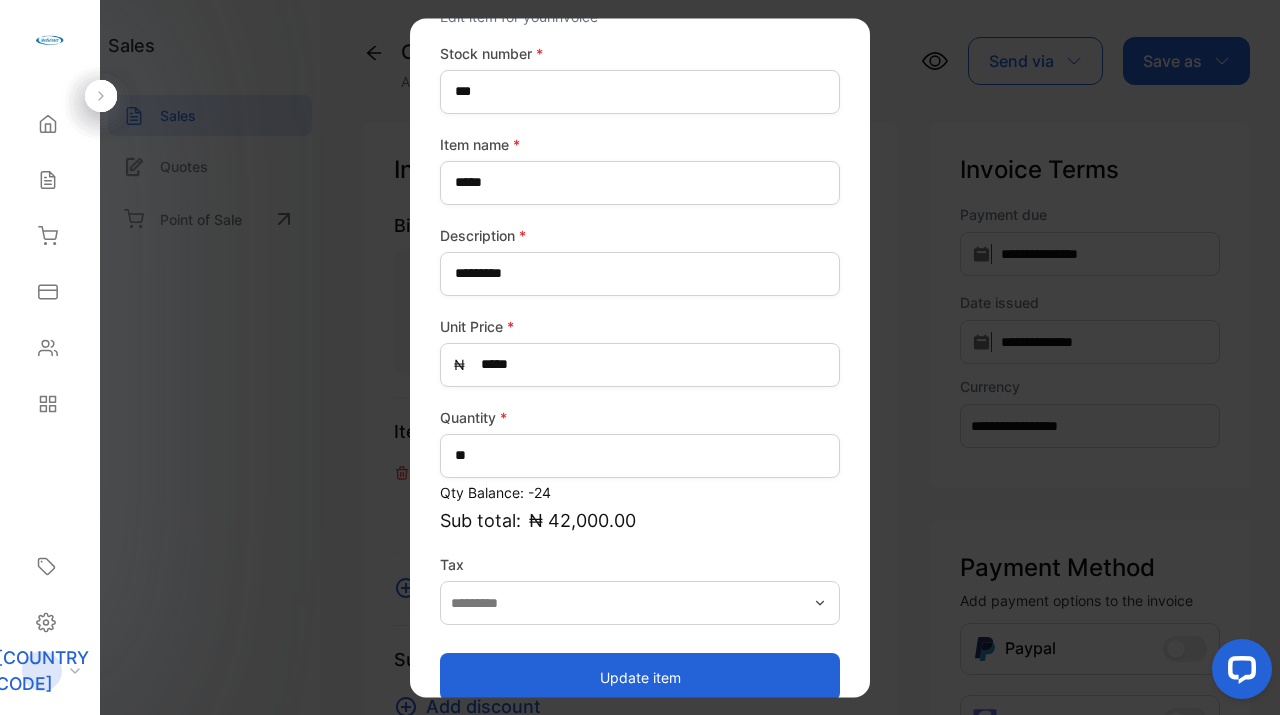click on "Update item" at bounding box center (640, 677) 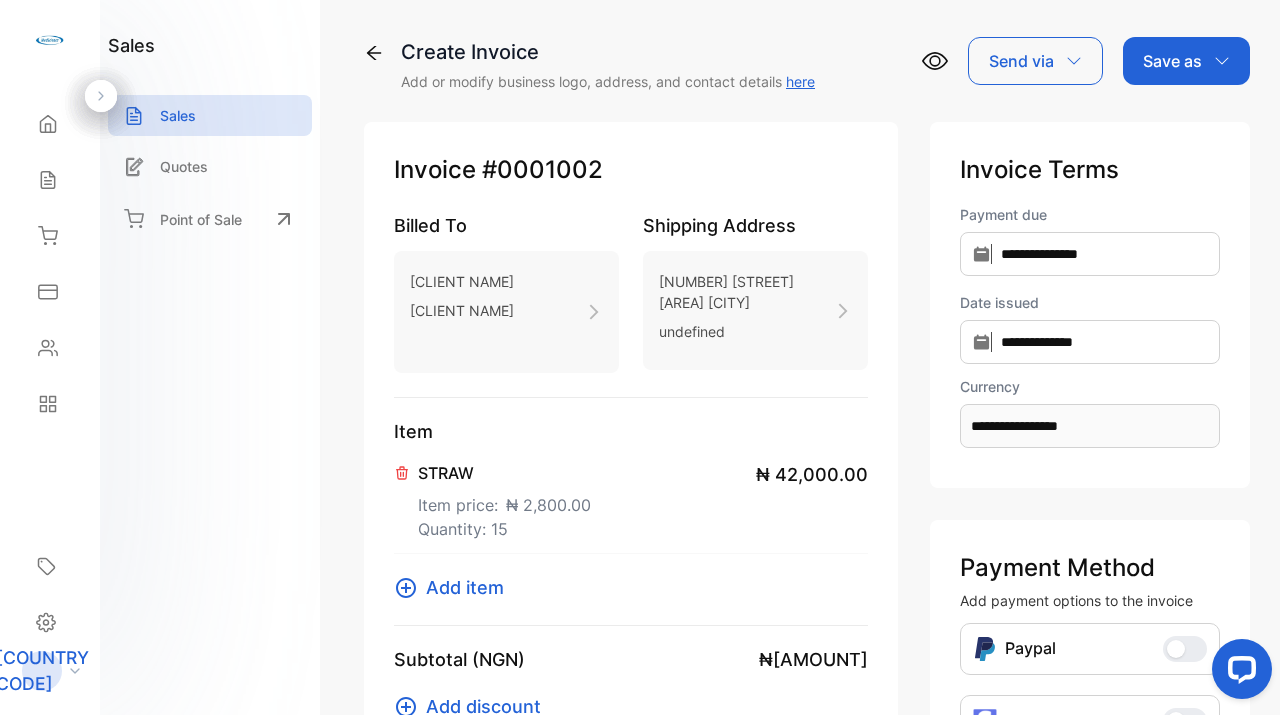 click on "Item price: ₦ 2,800.00" at bounding box center (504, 501) 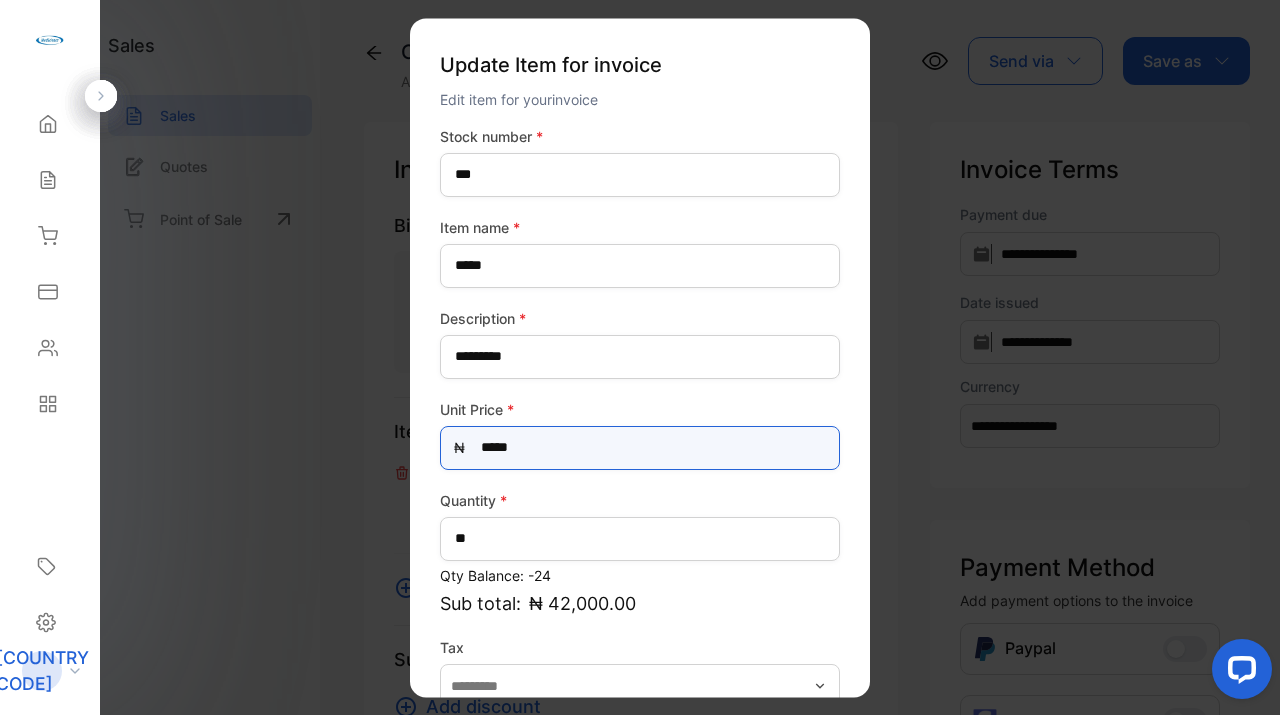 click on "*****" at bounding box center [640, 448] 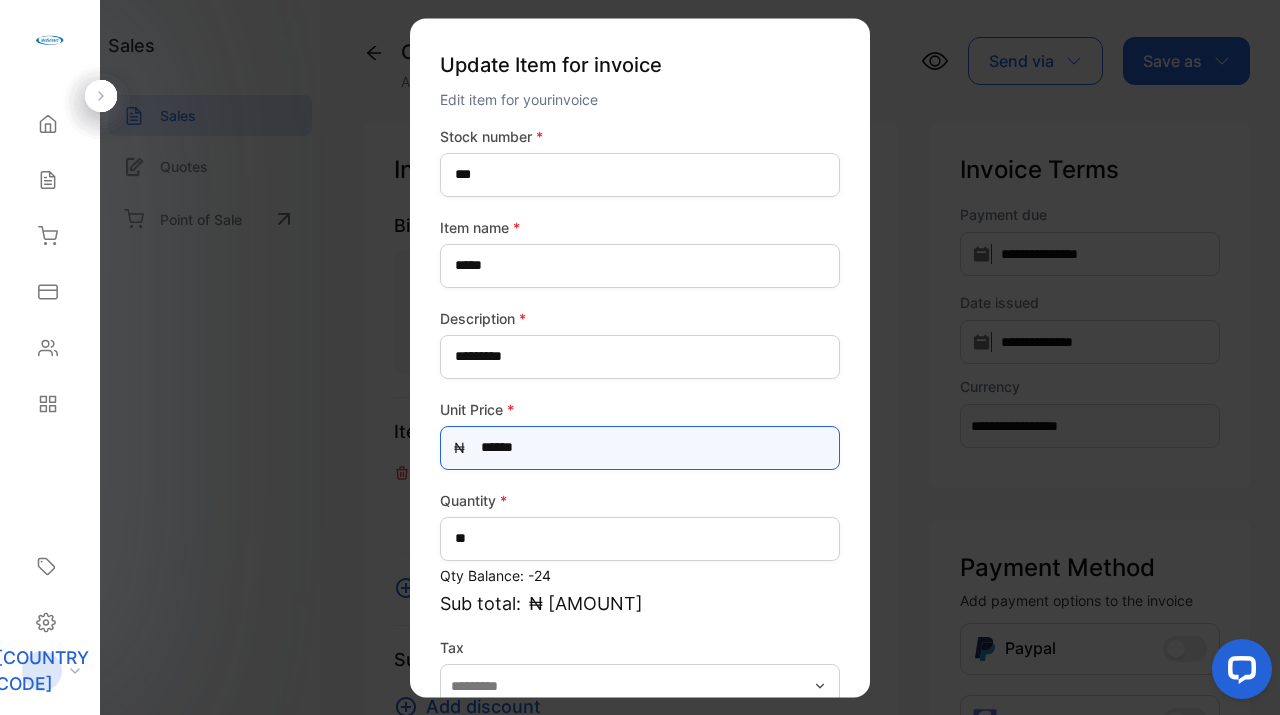 type on "******" 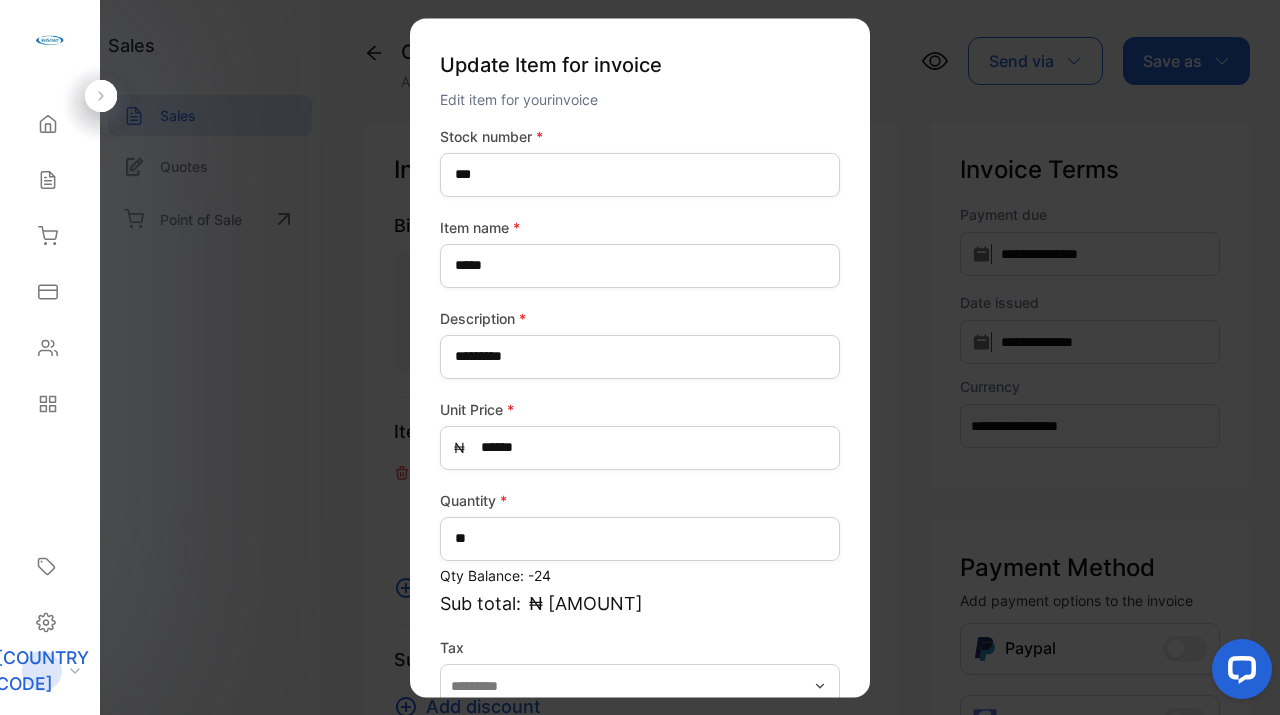 click on "Sub total: ₦ [AMOUNT]" at bounding box center (640, 603) 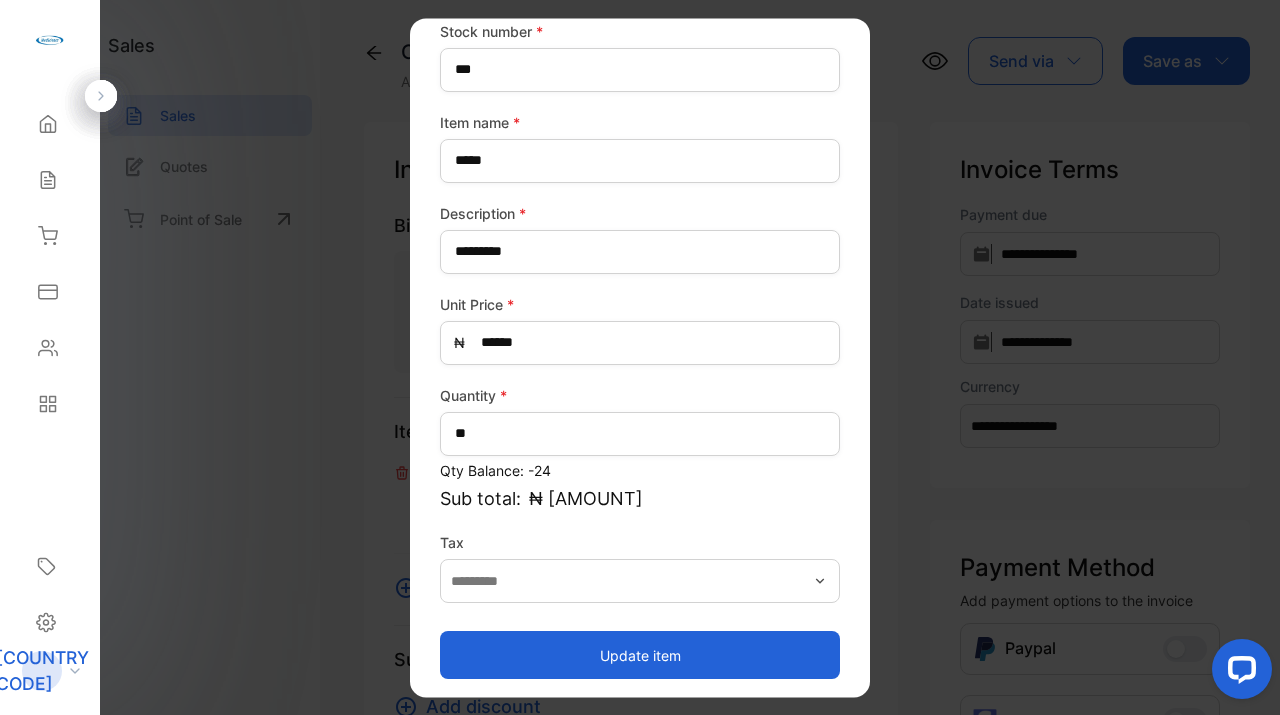 scroll, scrollTop: 111, scrollLeft: 0, axis: vertical 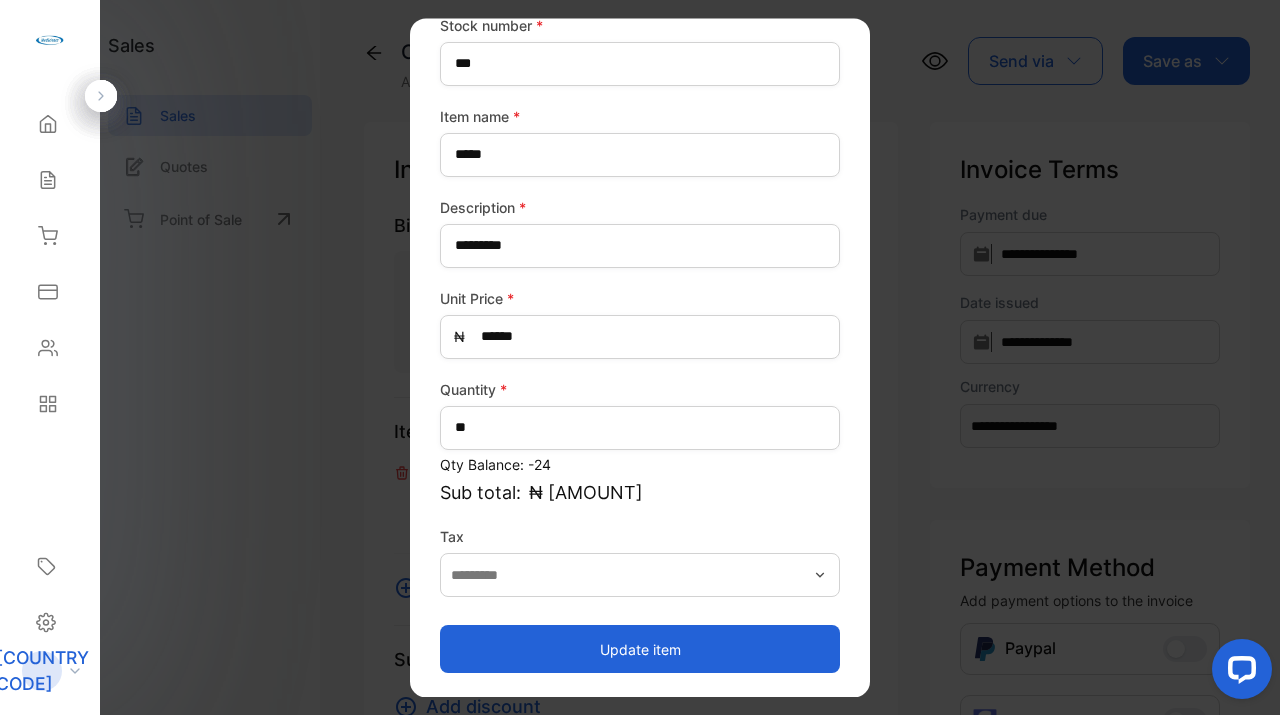 click on "Update item" at bounding box center [640, 649] 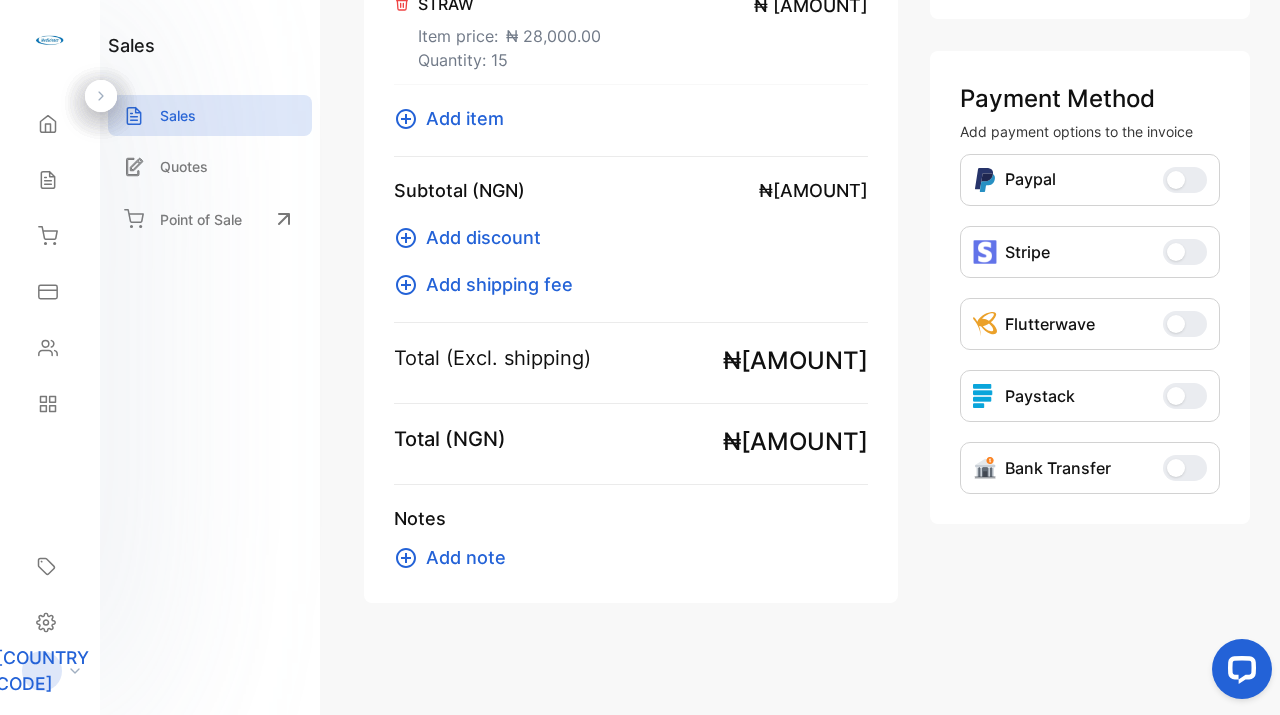scroll, scrollTop: 490, scrollLeft: 0, axis: vertical 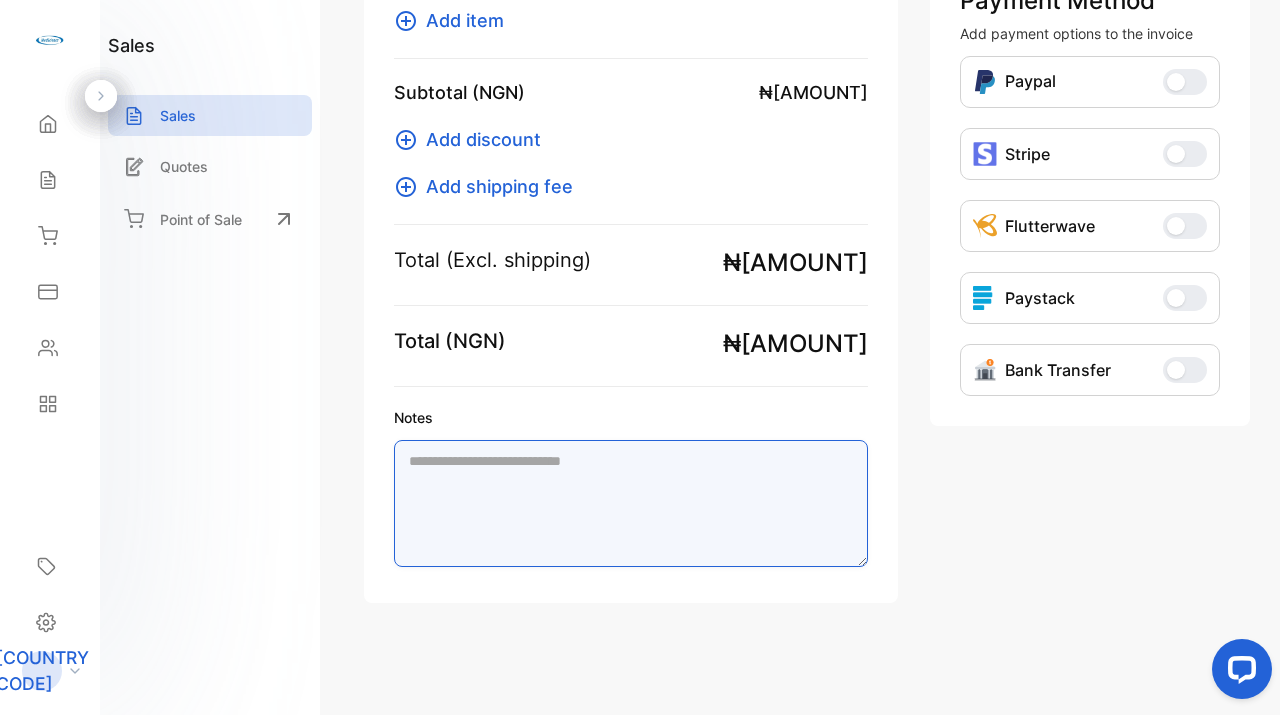 click on "Notes" at bounding box center (631, 503) 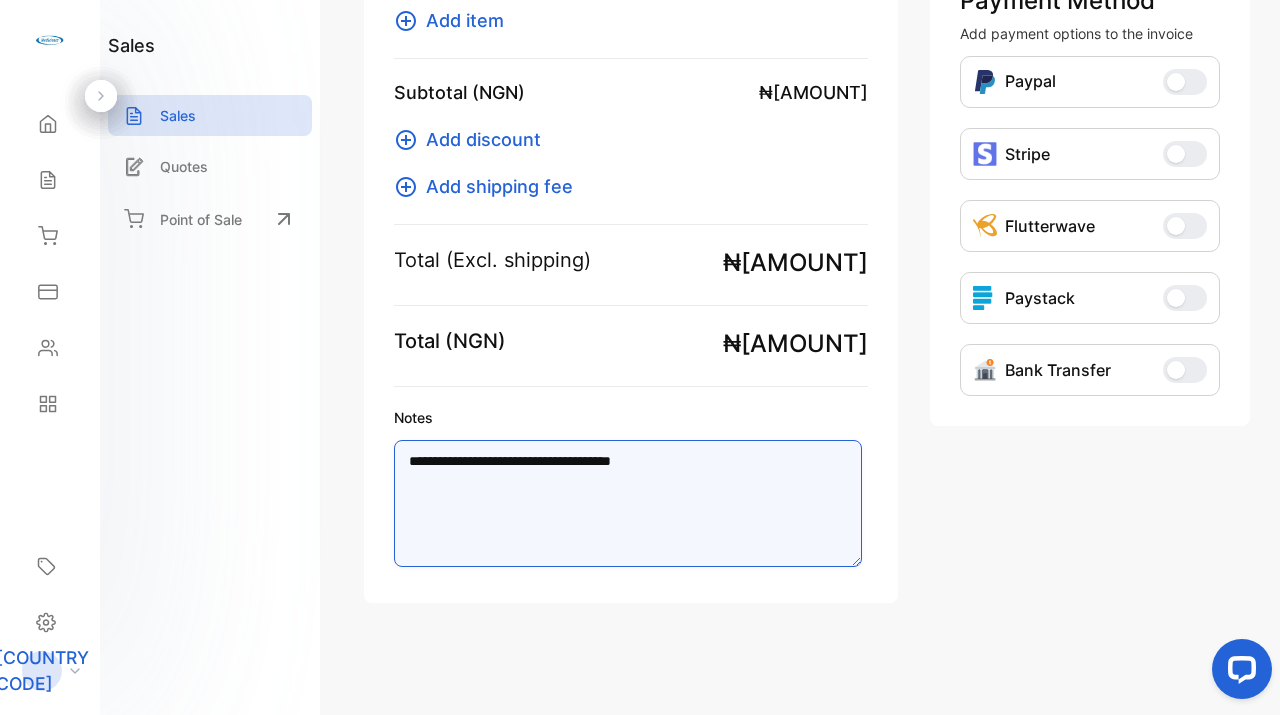 type on "**********" 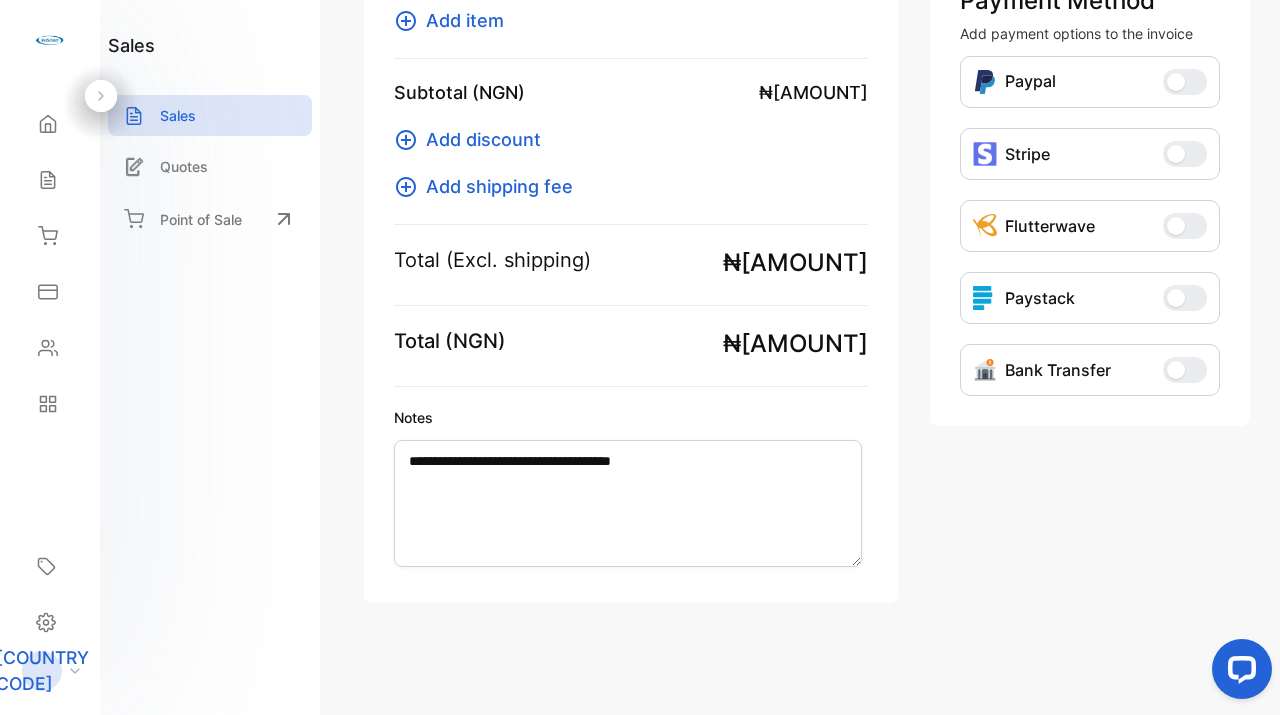 click on "**********" at bounding box center (631, 79) 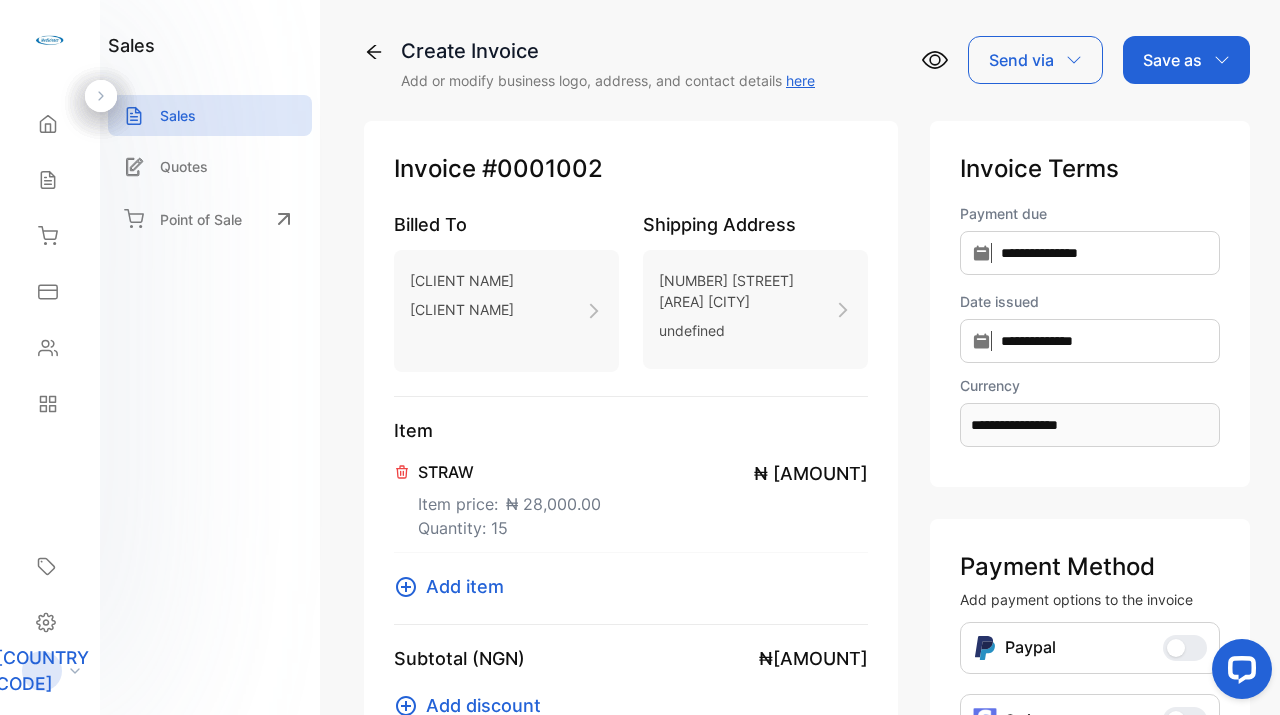 scroll, scrollTop: 0, scrollLeft: 0, axis: both 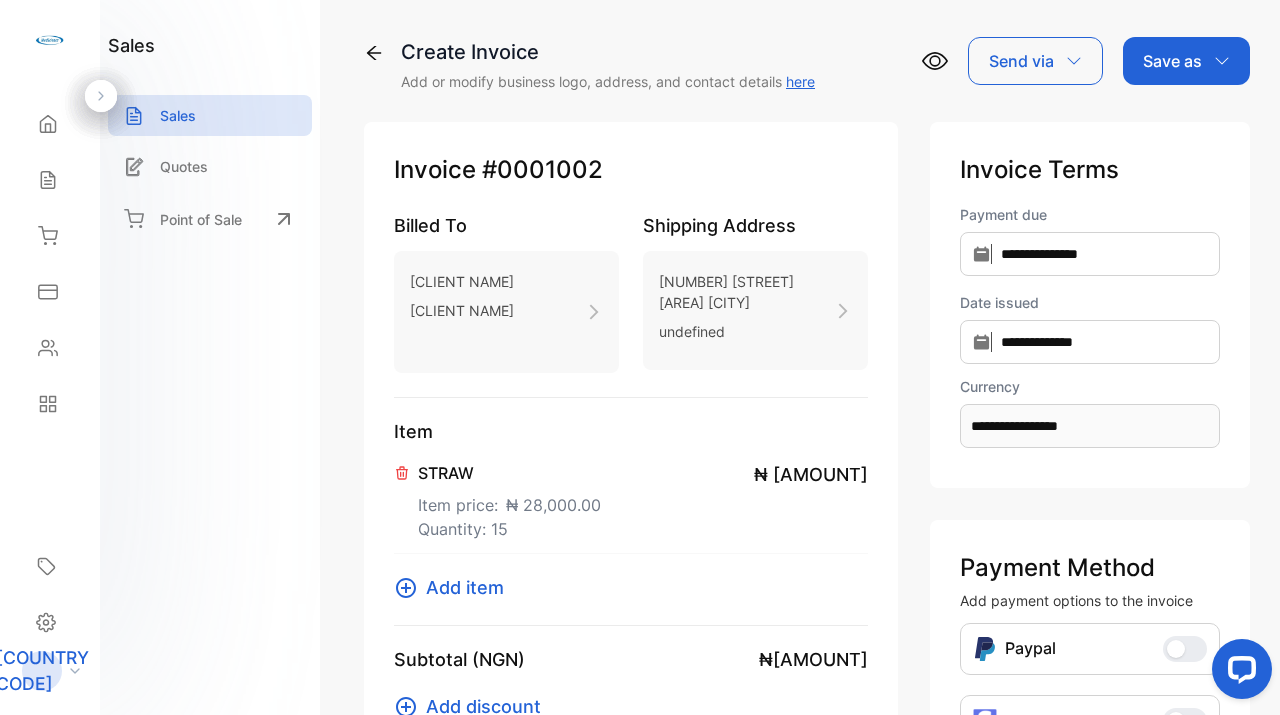 click on "here" at bounding box center [800, 81] 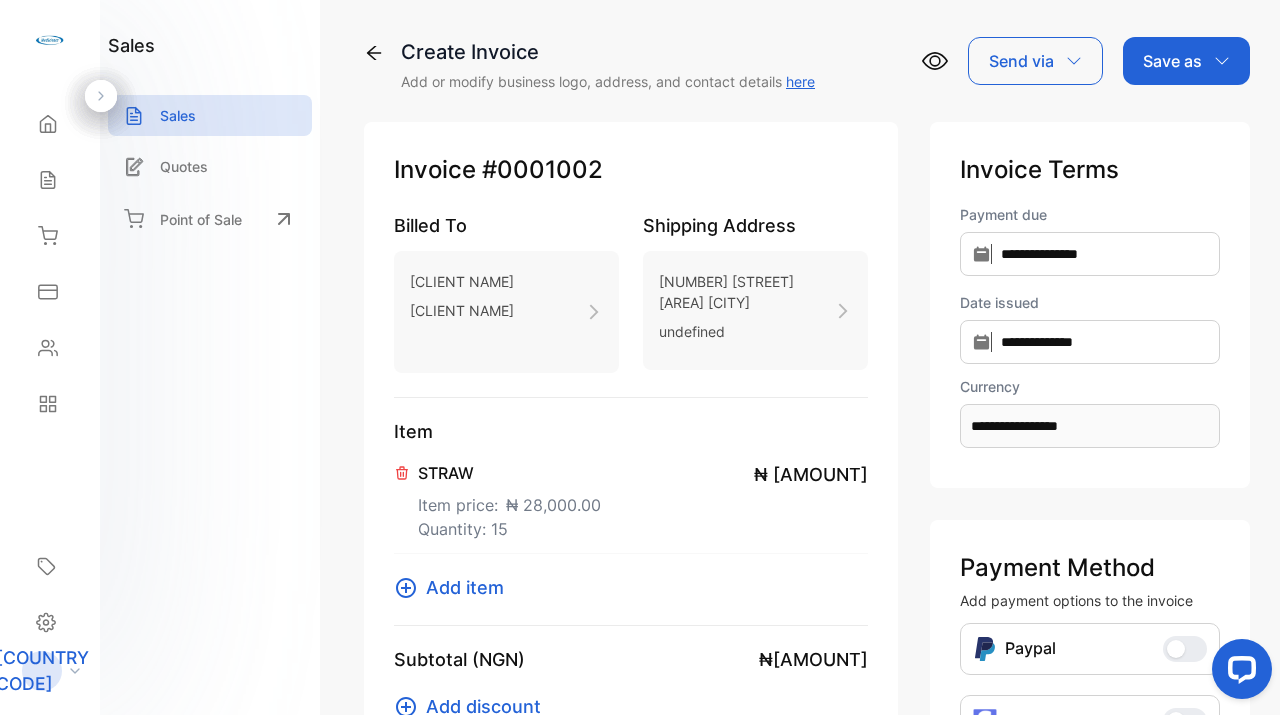 click 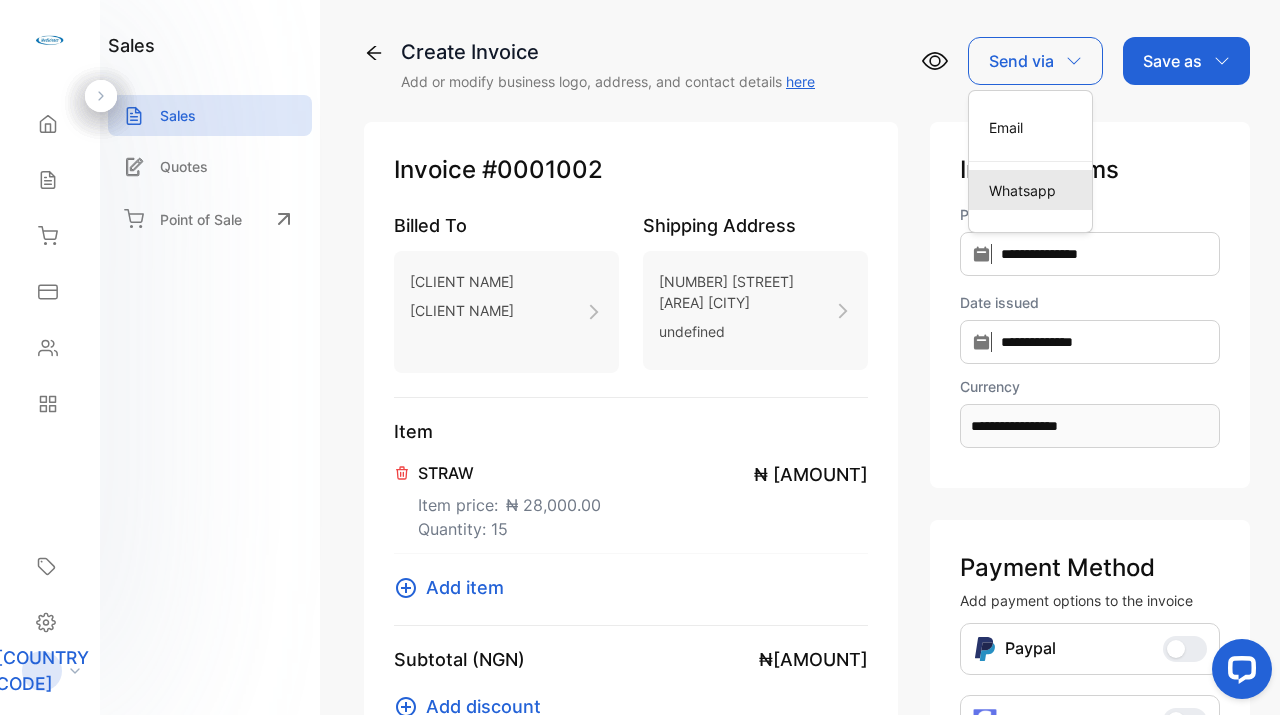 click on "Whatsapp" at bounding box center (1030, 190) 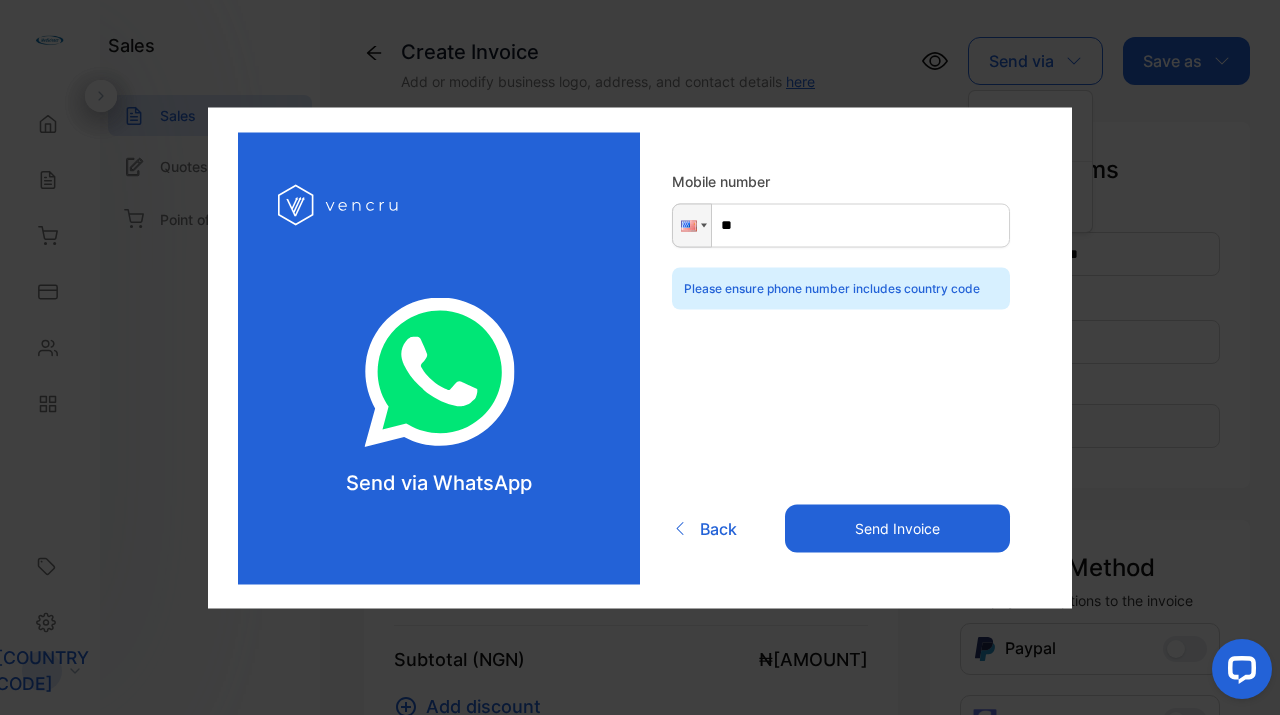 click on "**" at bounding box center (841, 225) 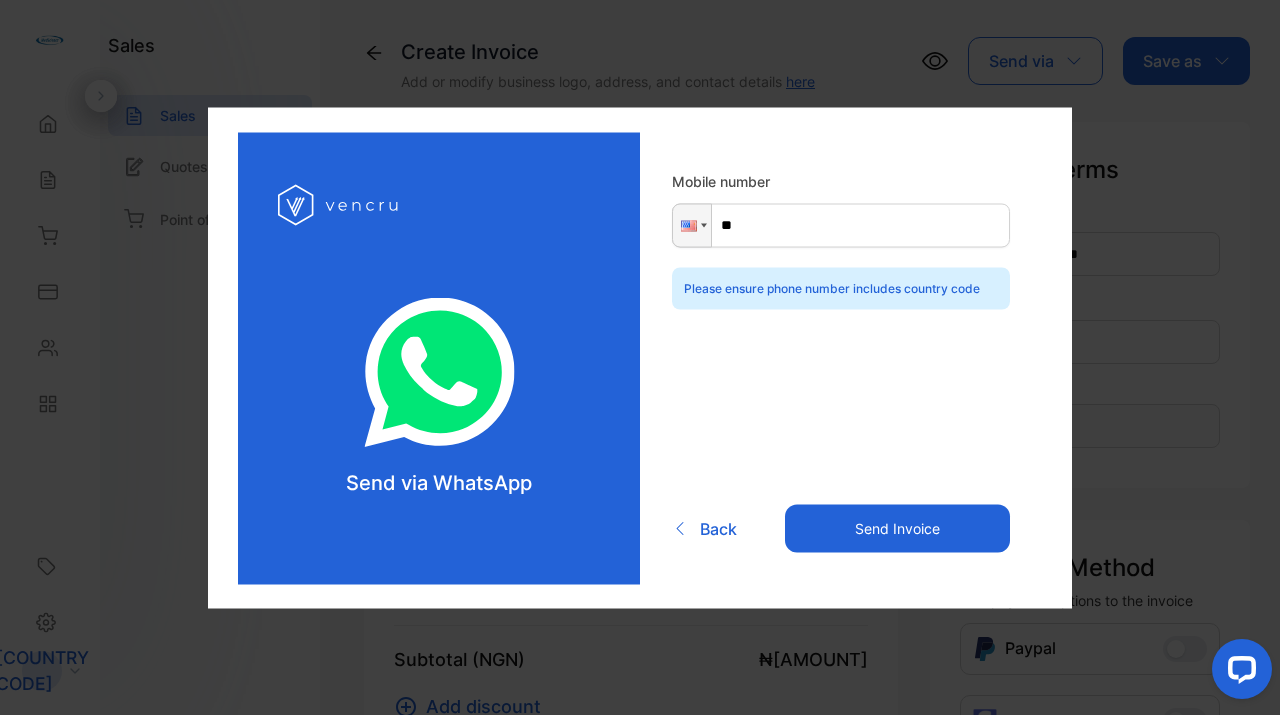 type on "**" 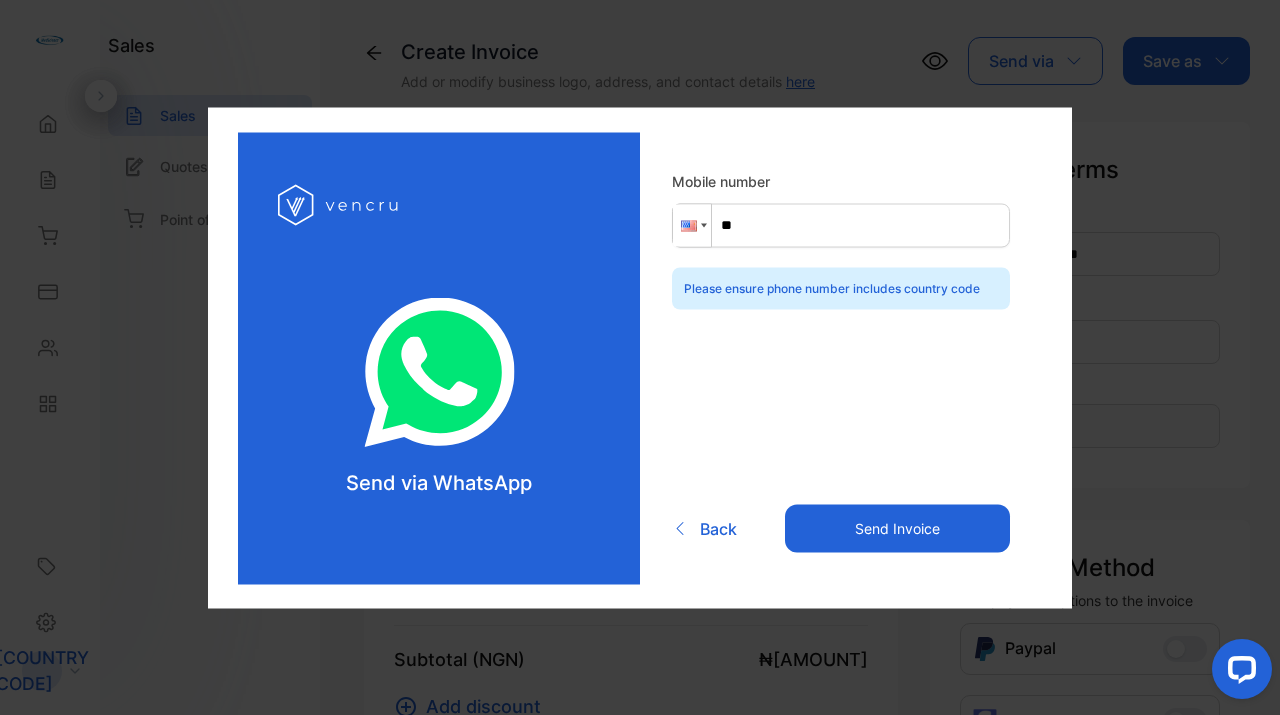 click at bounding box center [692, 225] 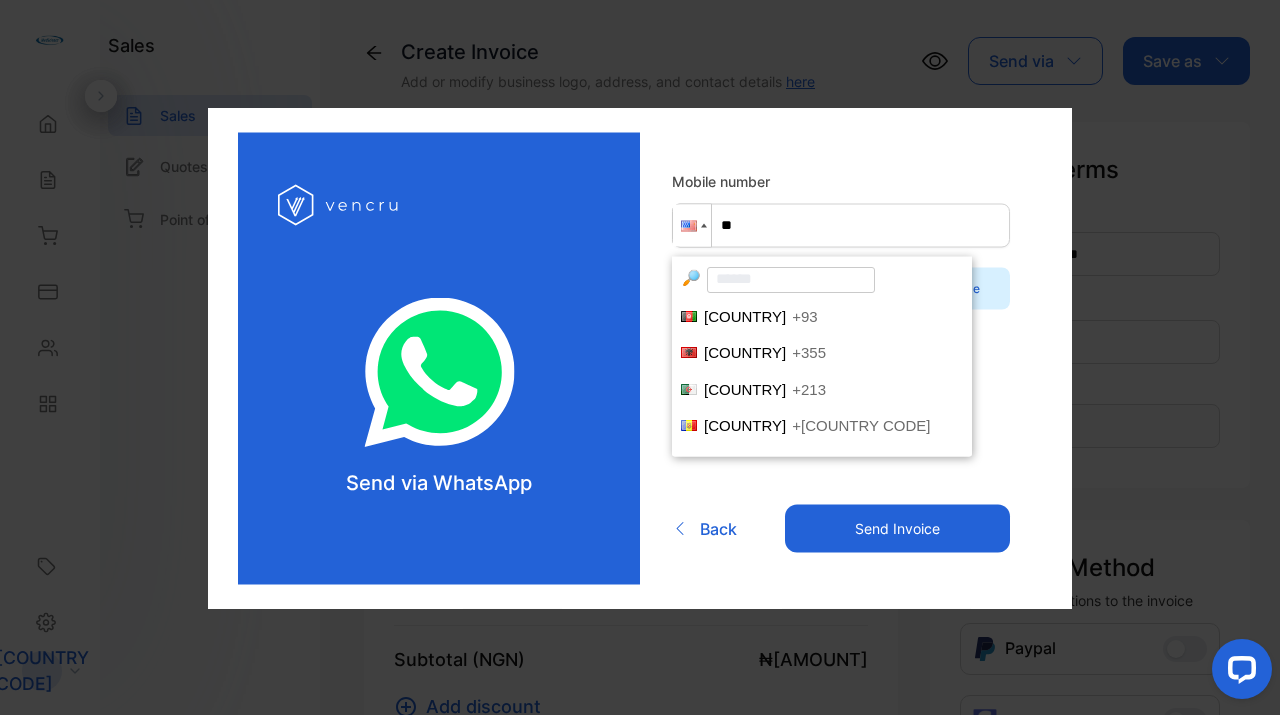scroll, scrollTop: 7239, scrollLeft: 0, axis: vertical 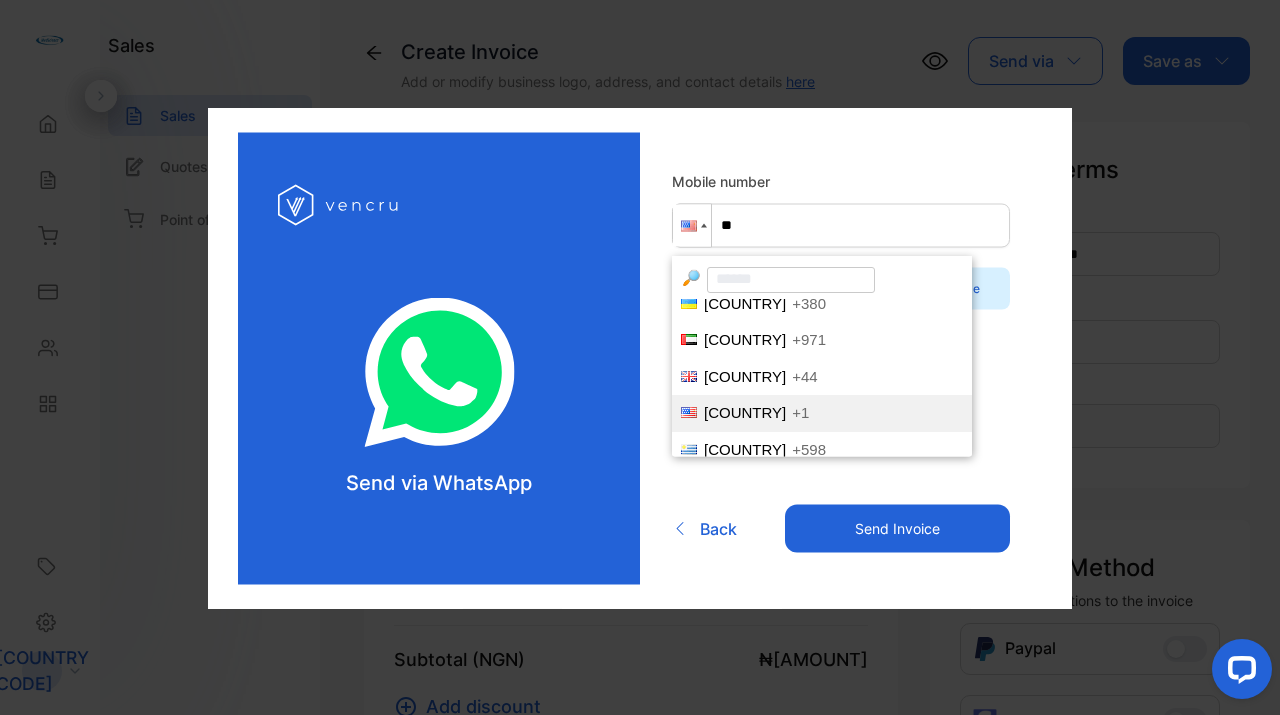 click at bounding box center [692, 225] 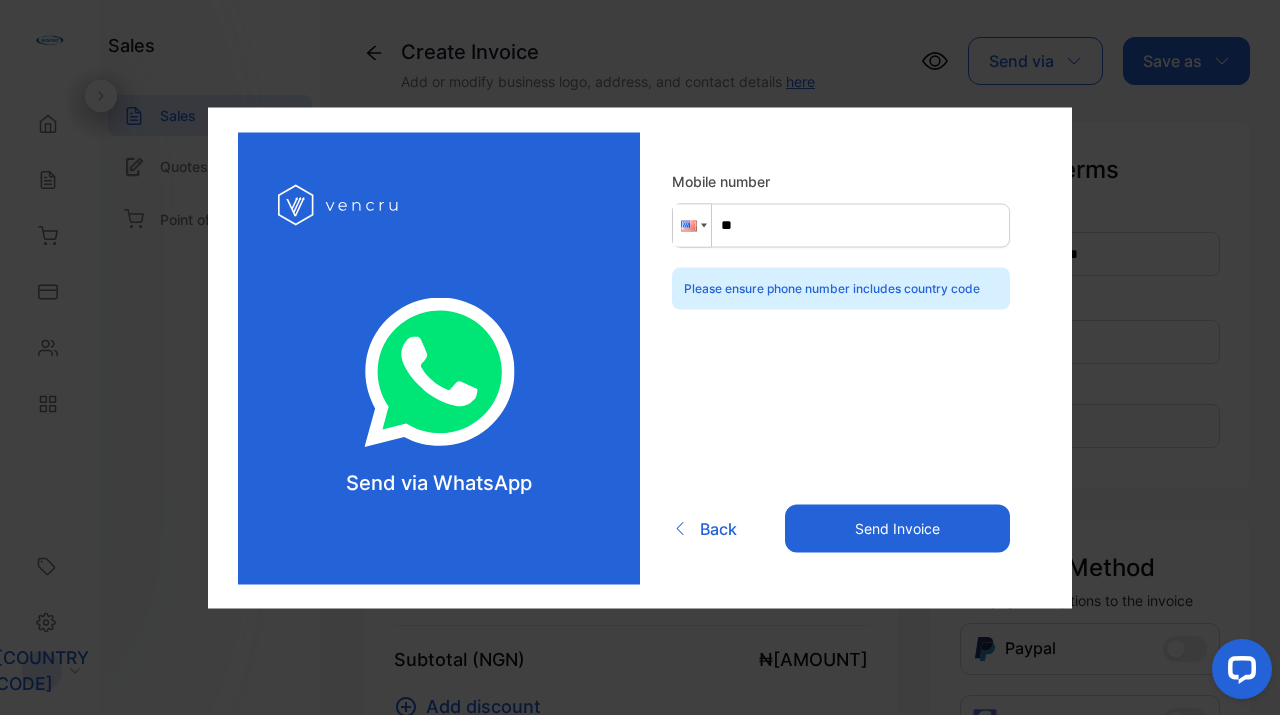 click at bounding box center [692, 225] 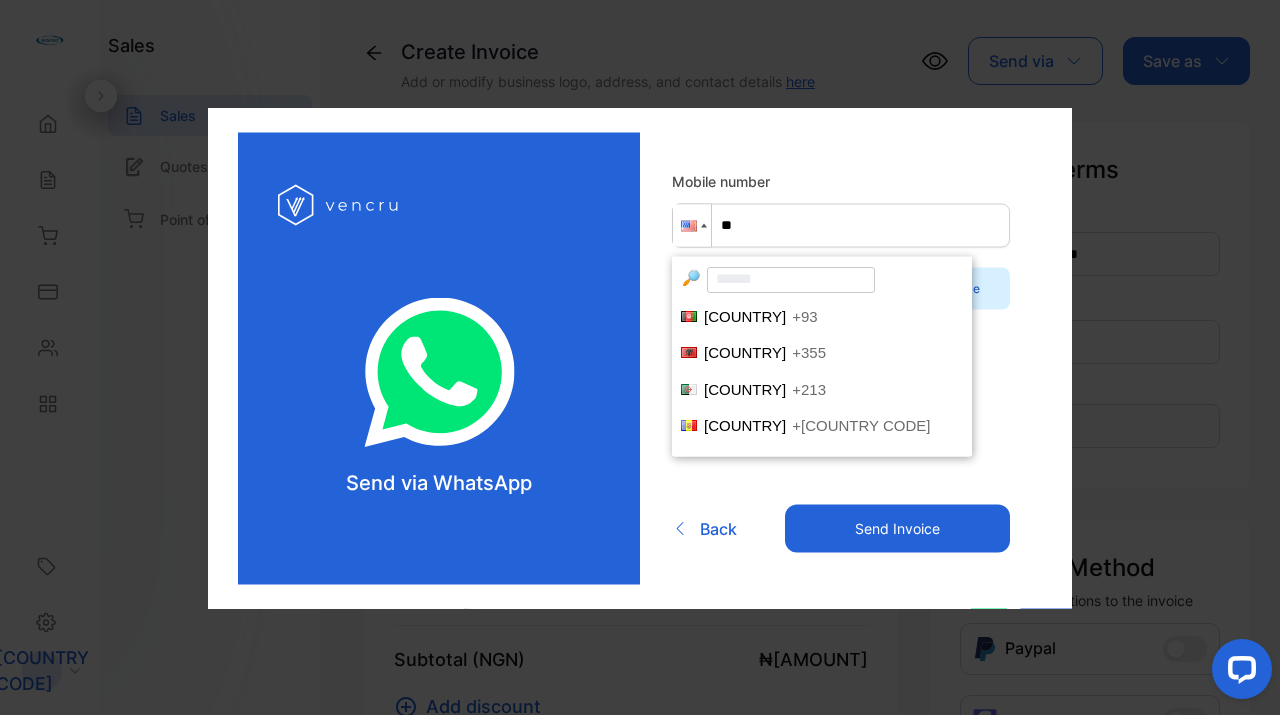 scroll, scrollTop: 7239, scrollLeft: 0, axis: vertical 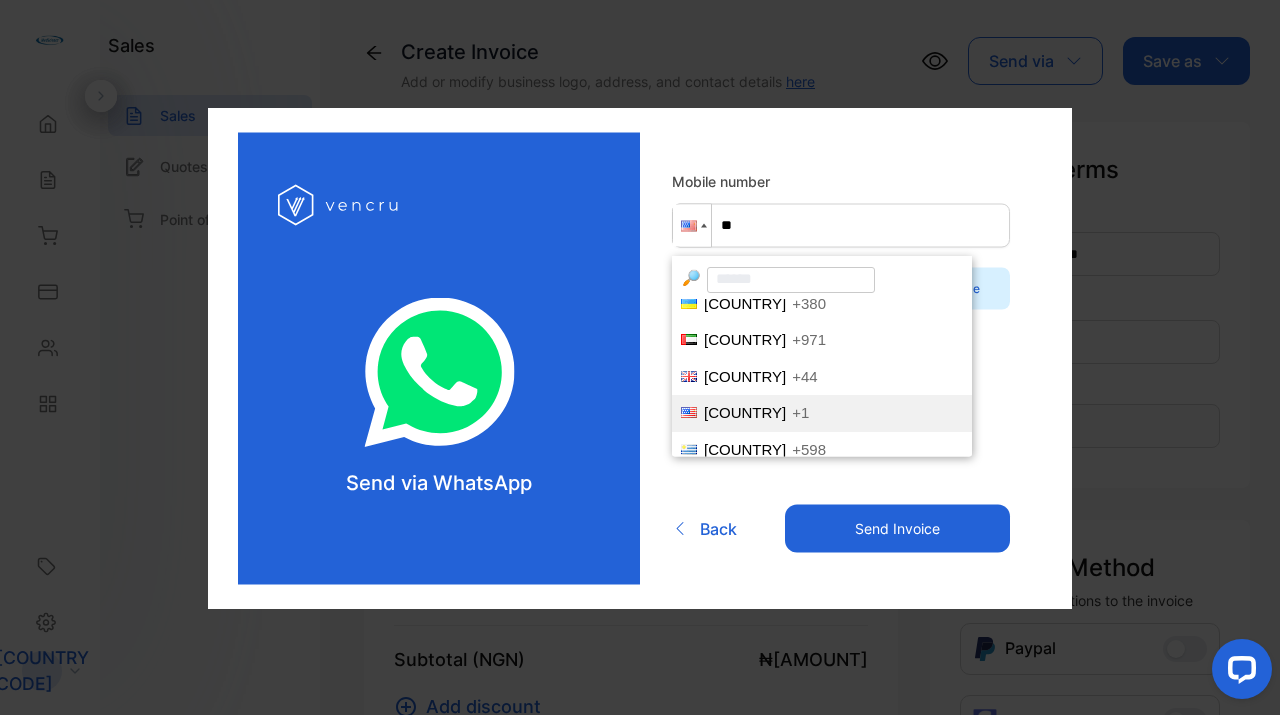 click at bounding box center (692, 225) 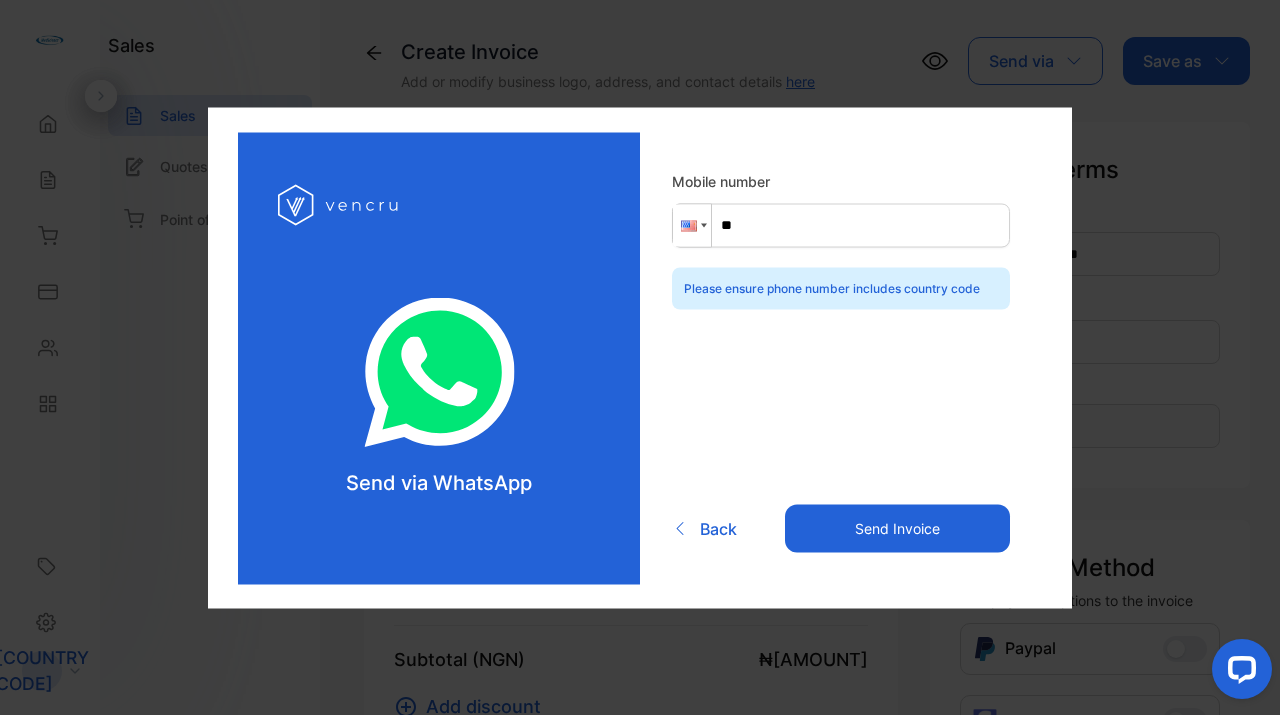 click at bounding box center (692, 225) 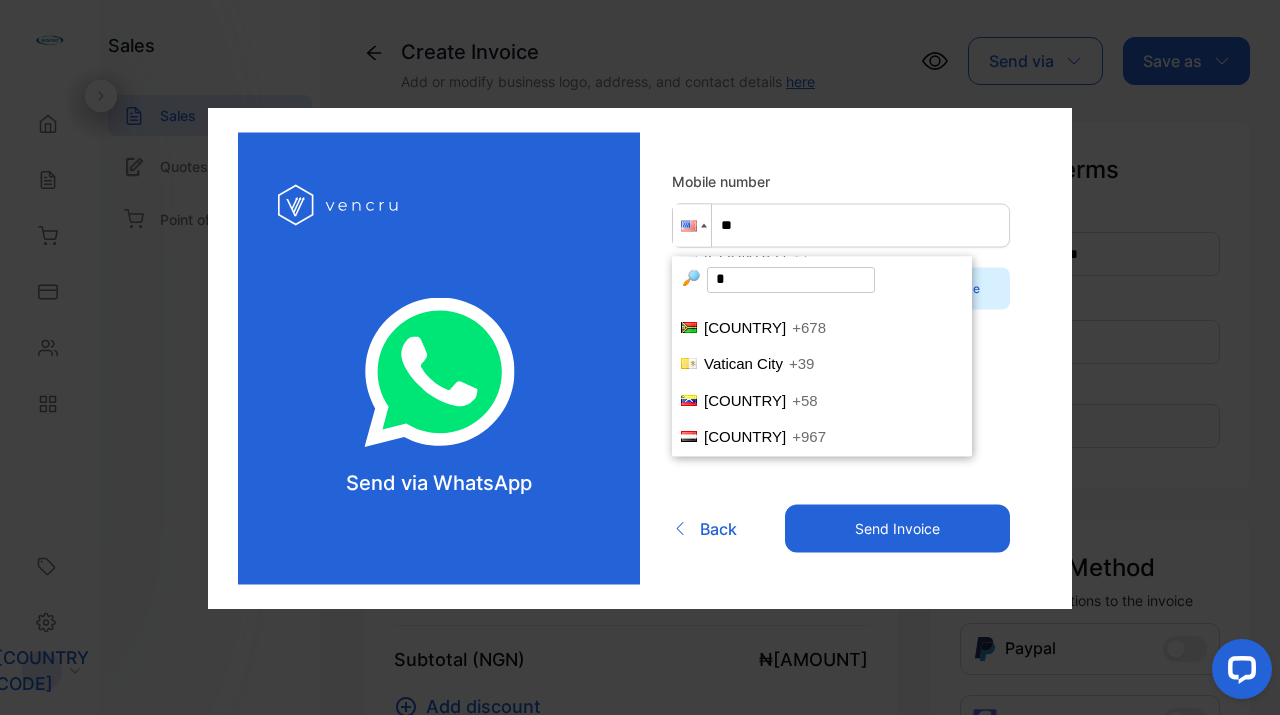 scroll, scrollTop: 0, scrollLeft: 0, axis: both 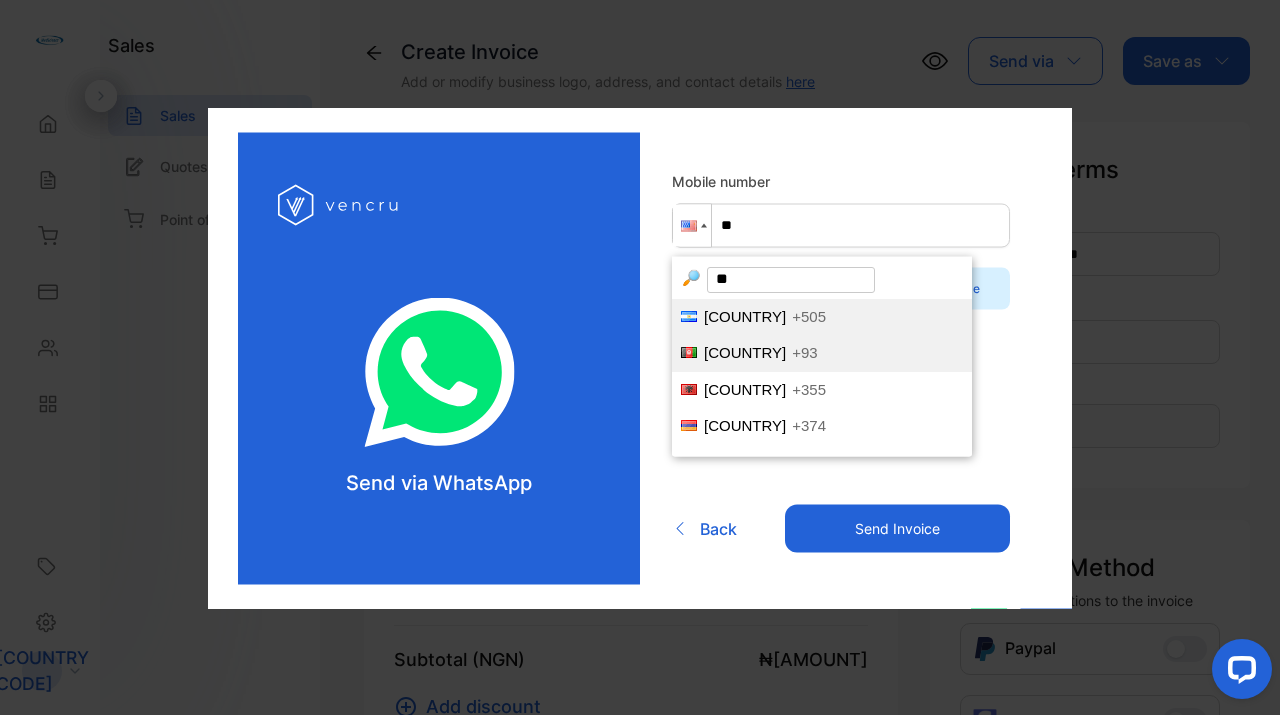type on "***" 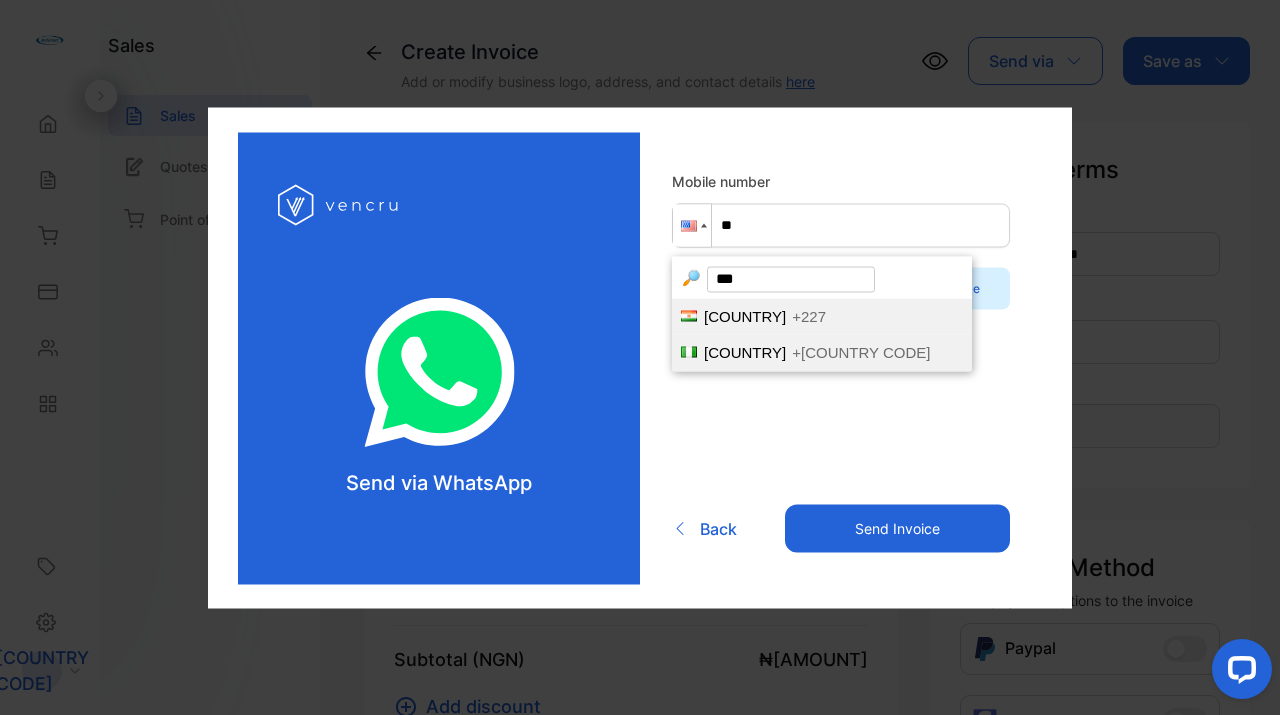 click on "[COUNTRY]" at bounding box center [745, 352] 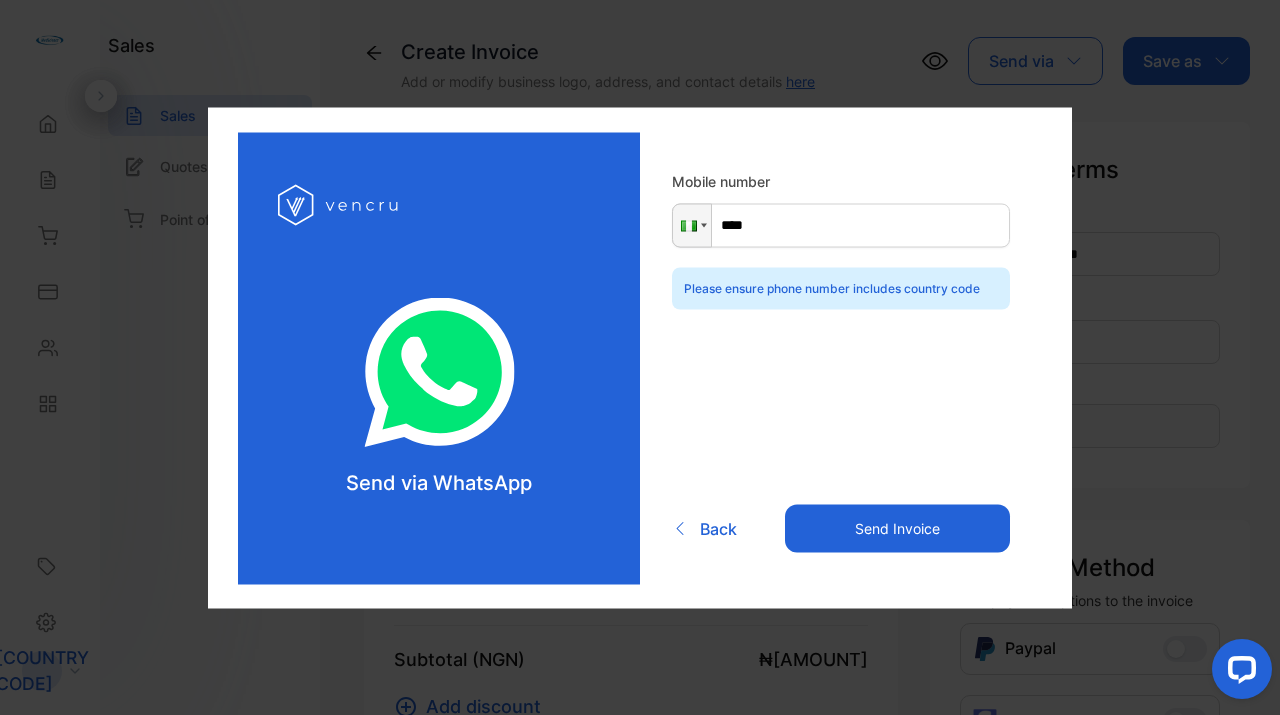 click on "****" at bounding box center [841, 225] 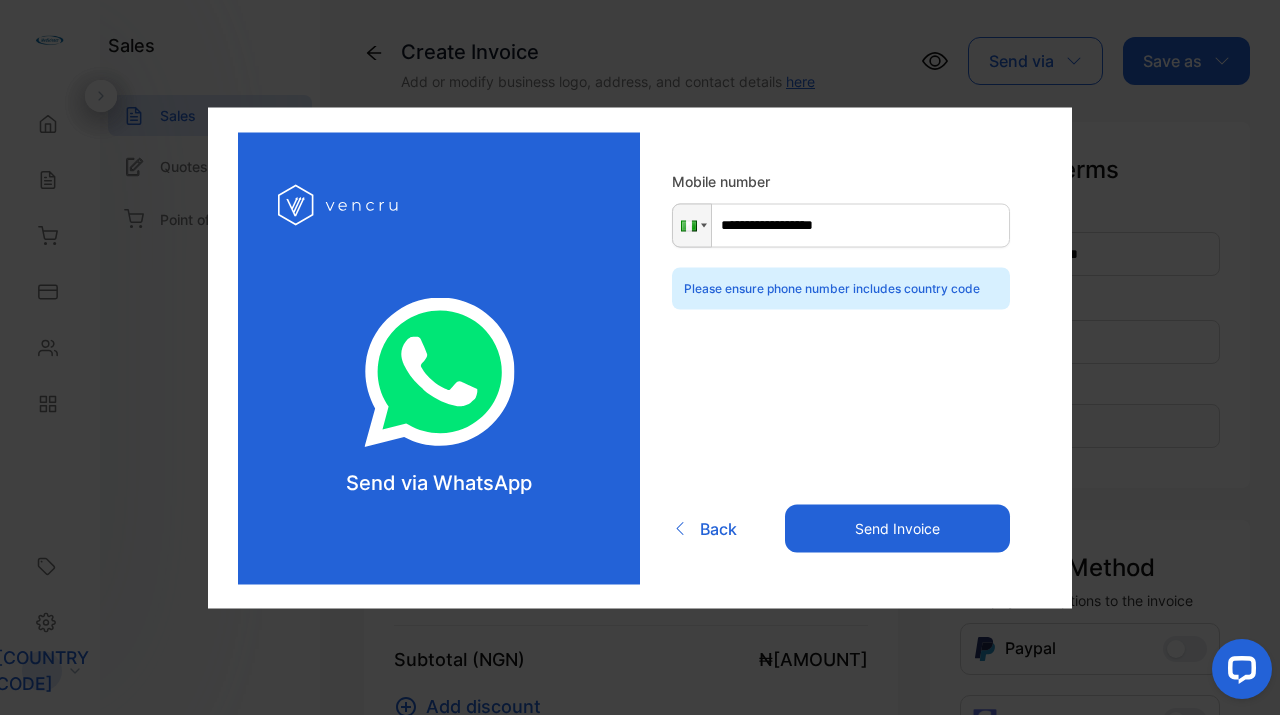 type on "**********" 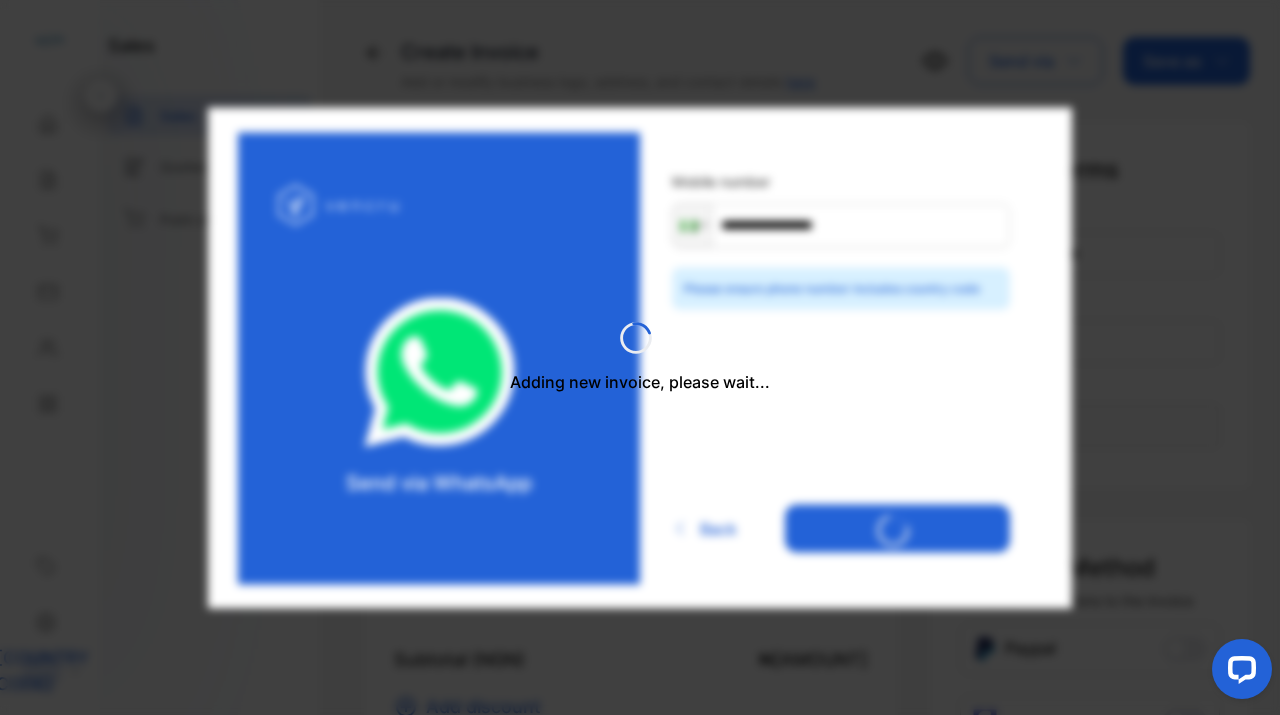 type 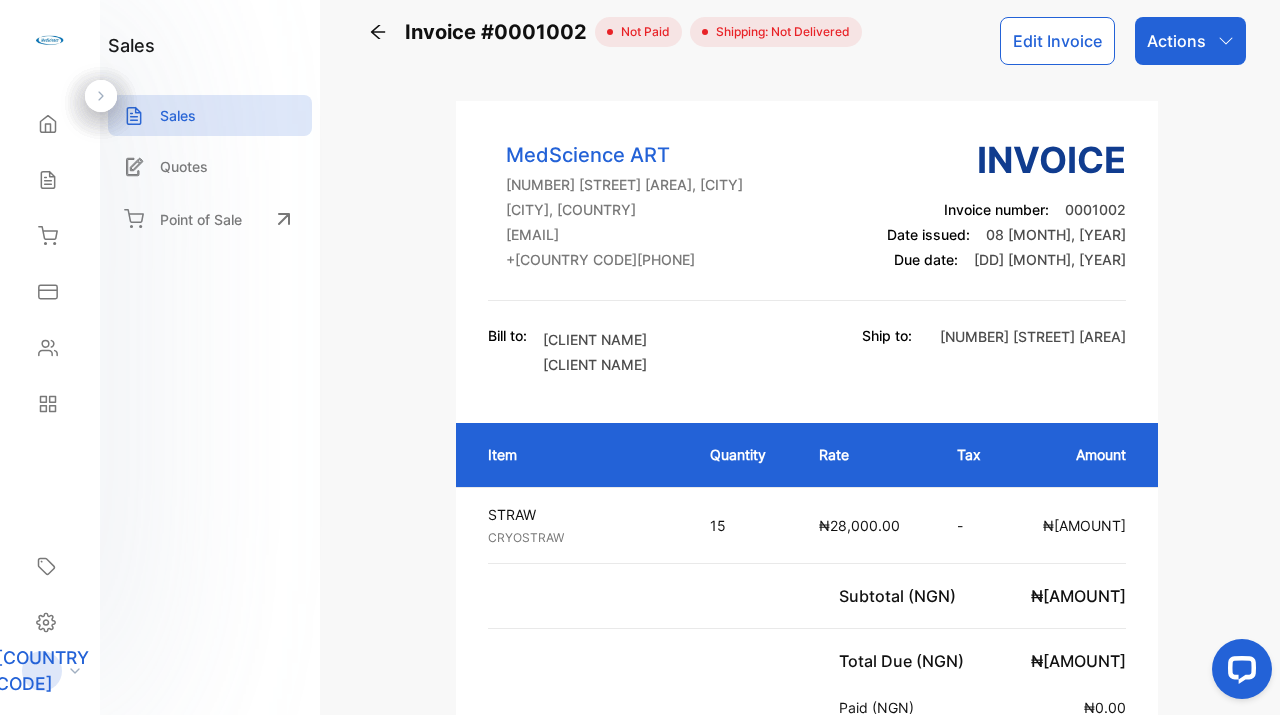 scroll, scrollTop: 0, scrollLeft: 0, axis: both 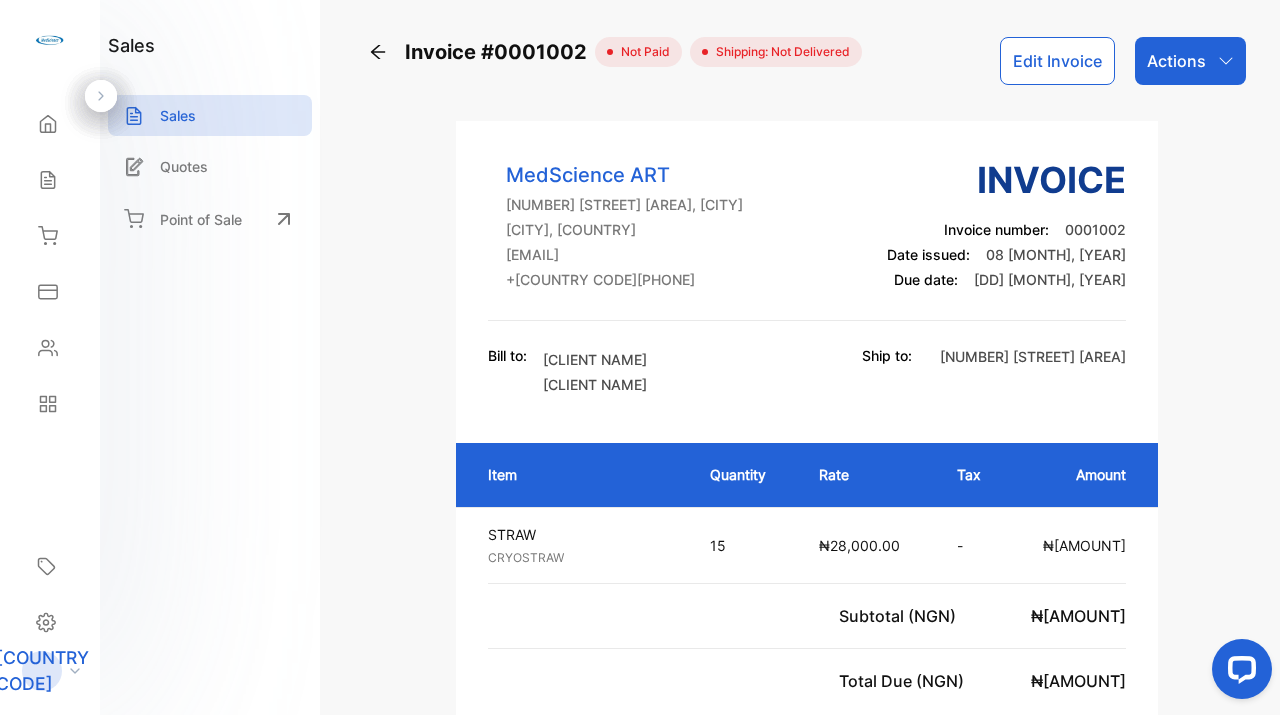 click 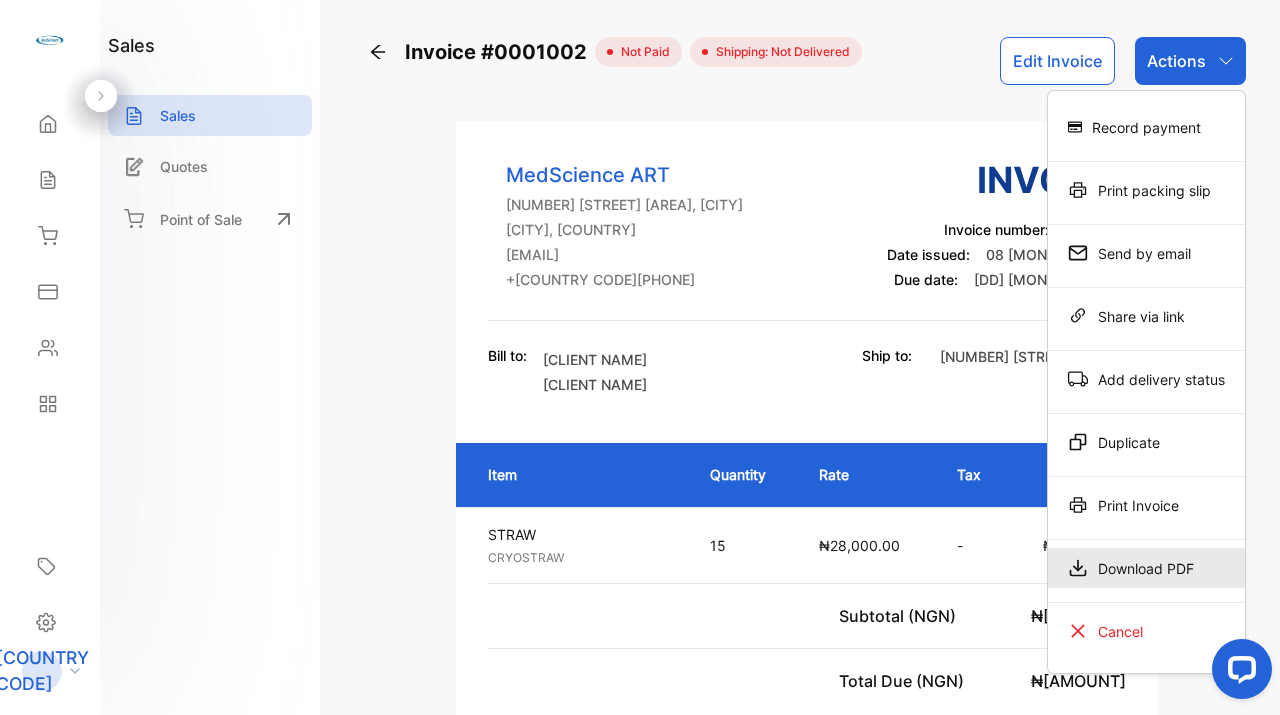 click on "Download PDF" at bounding box center (1146, 568) 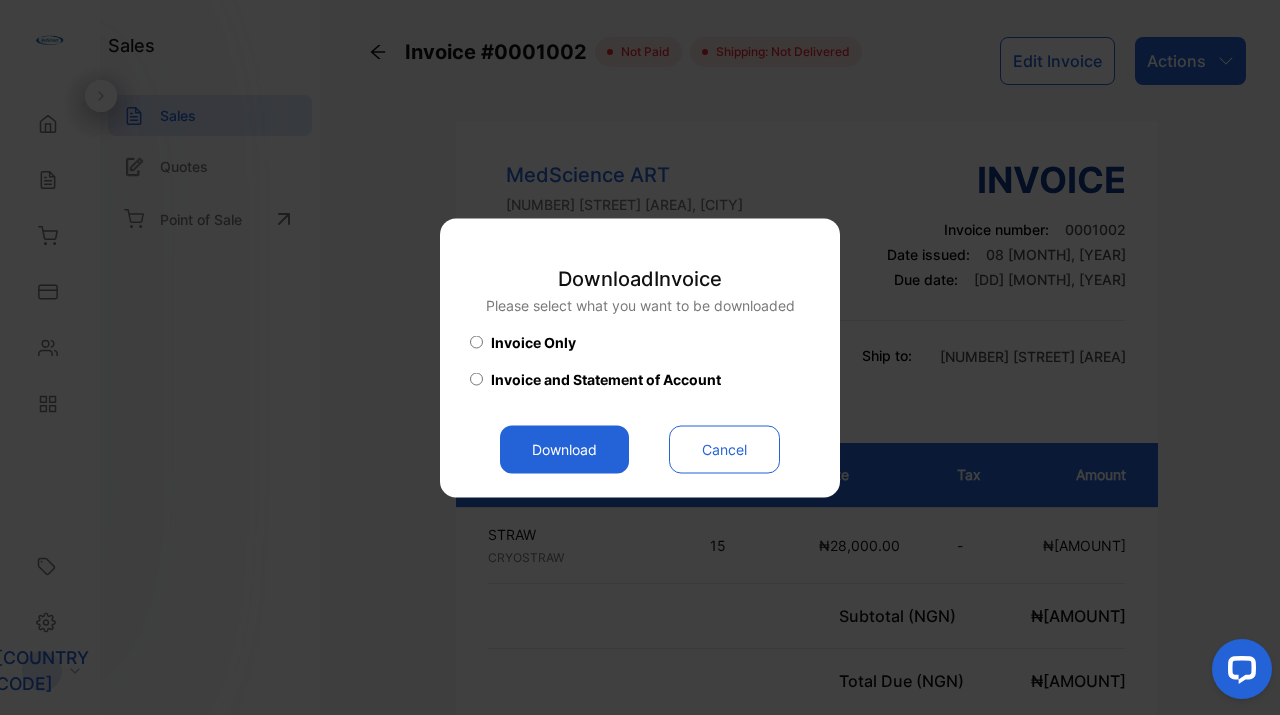 click on "Download" at bounding box center (564, 449) 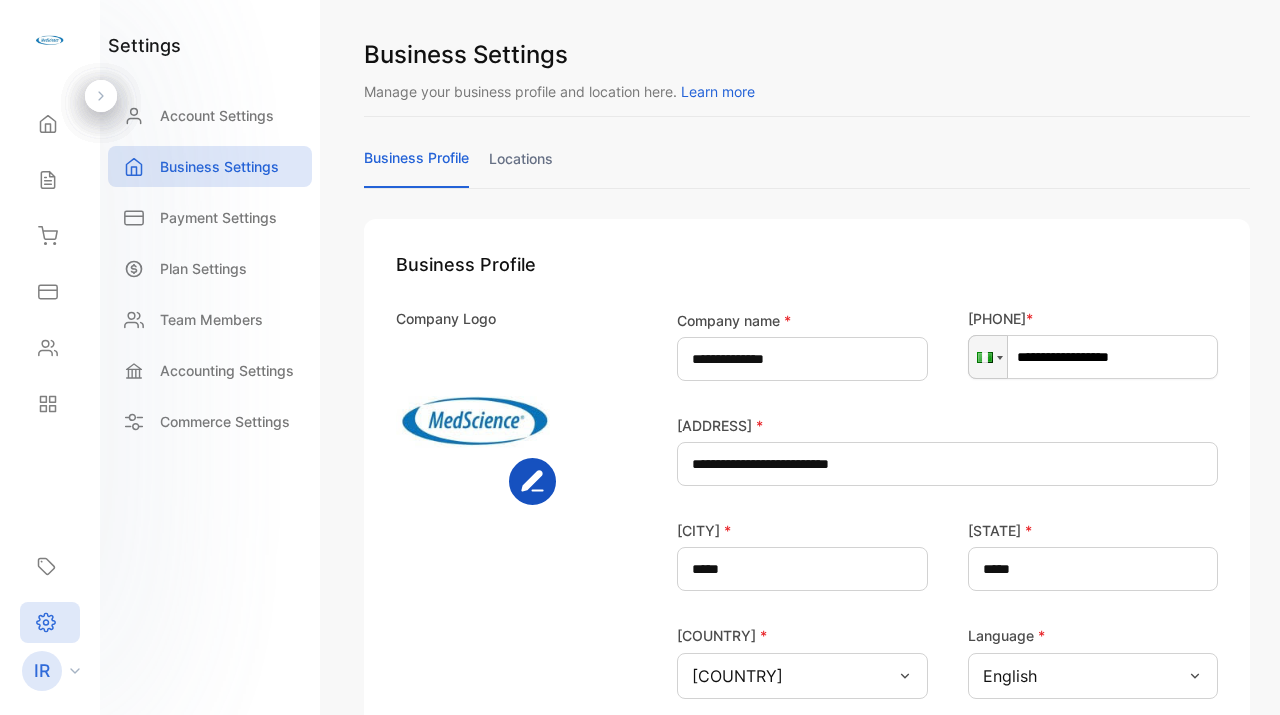 scroll, scrollTop: 0, scrollLeft: 0, axis: both 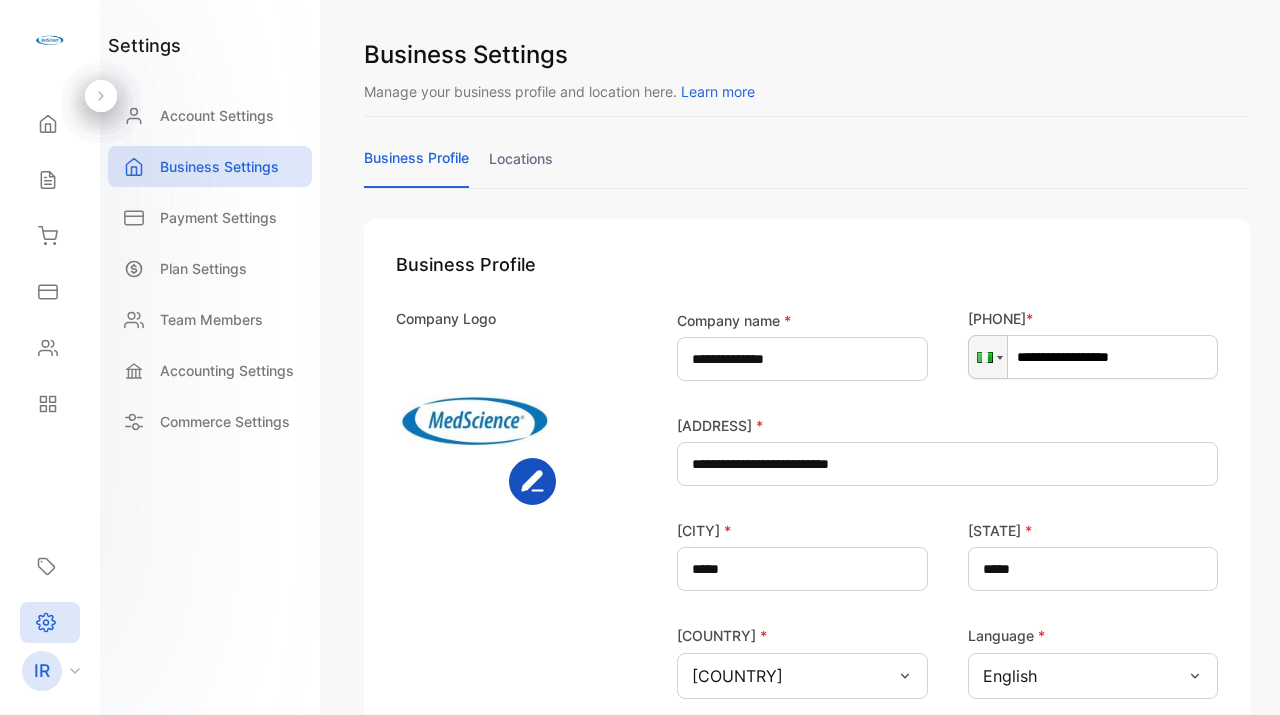 click at bounding box center (476, 425) 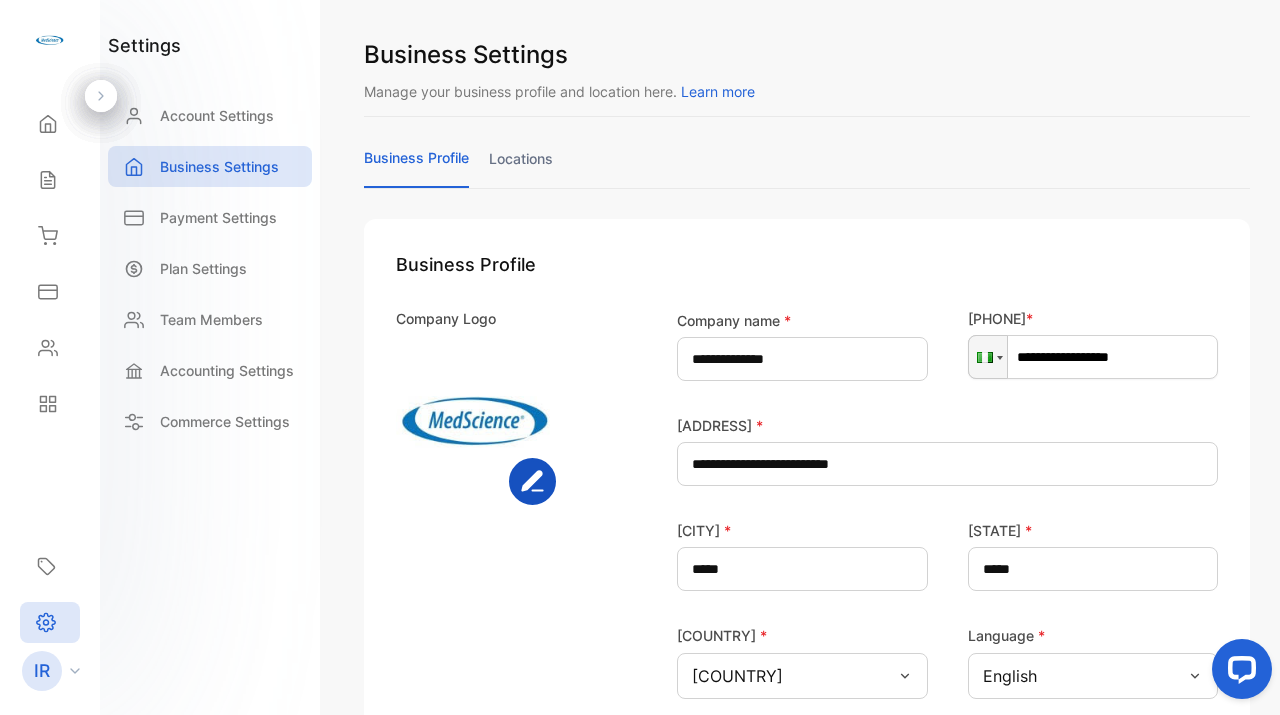 scroll, scrollTop: 0, scrollLeft: 0, axis: both 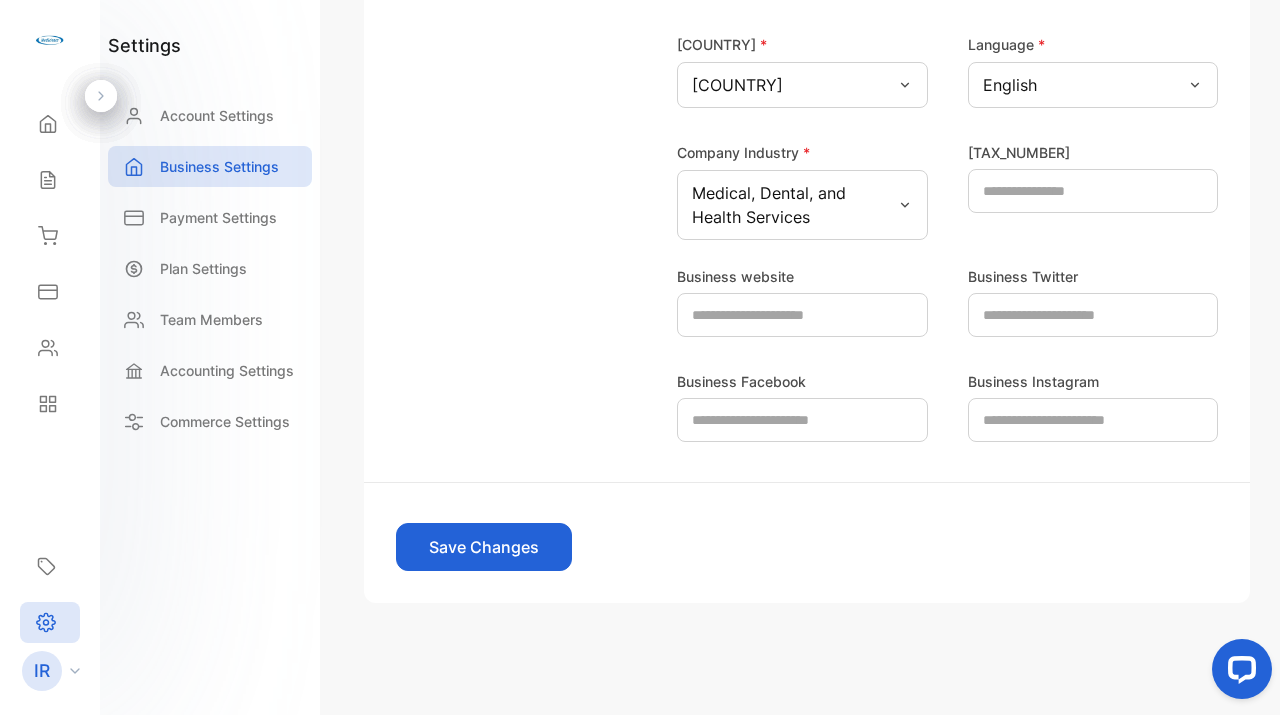 click on "Save Changes" at bounding box center [484, 547] 